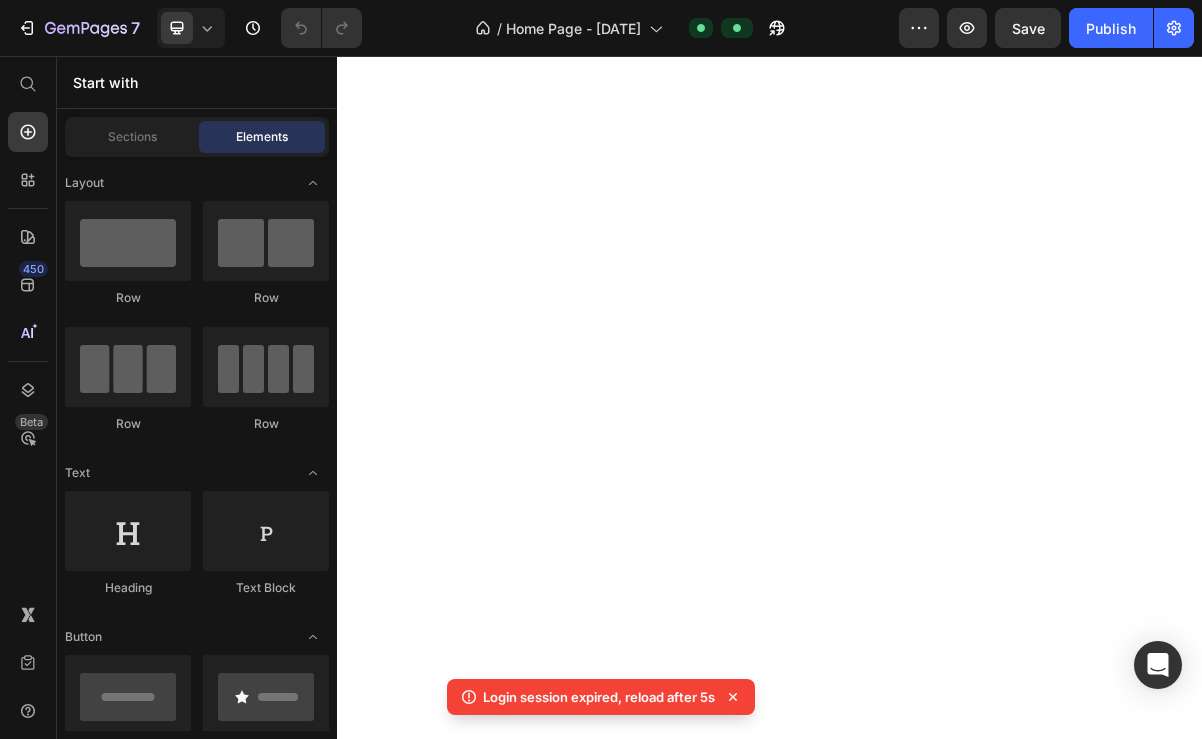 scroll, scrollTop: 0, scrollLeft: 0, axis: both 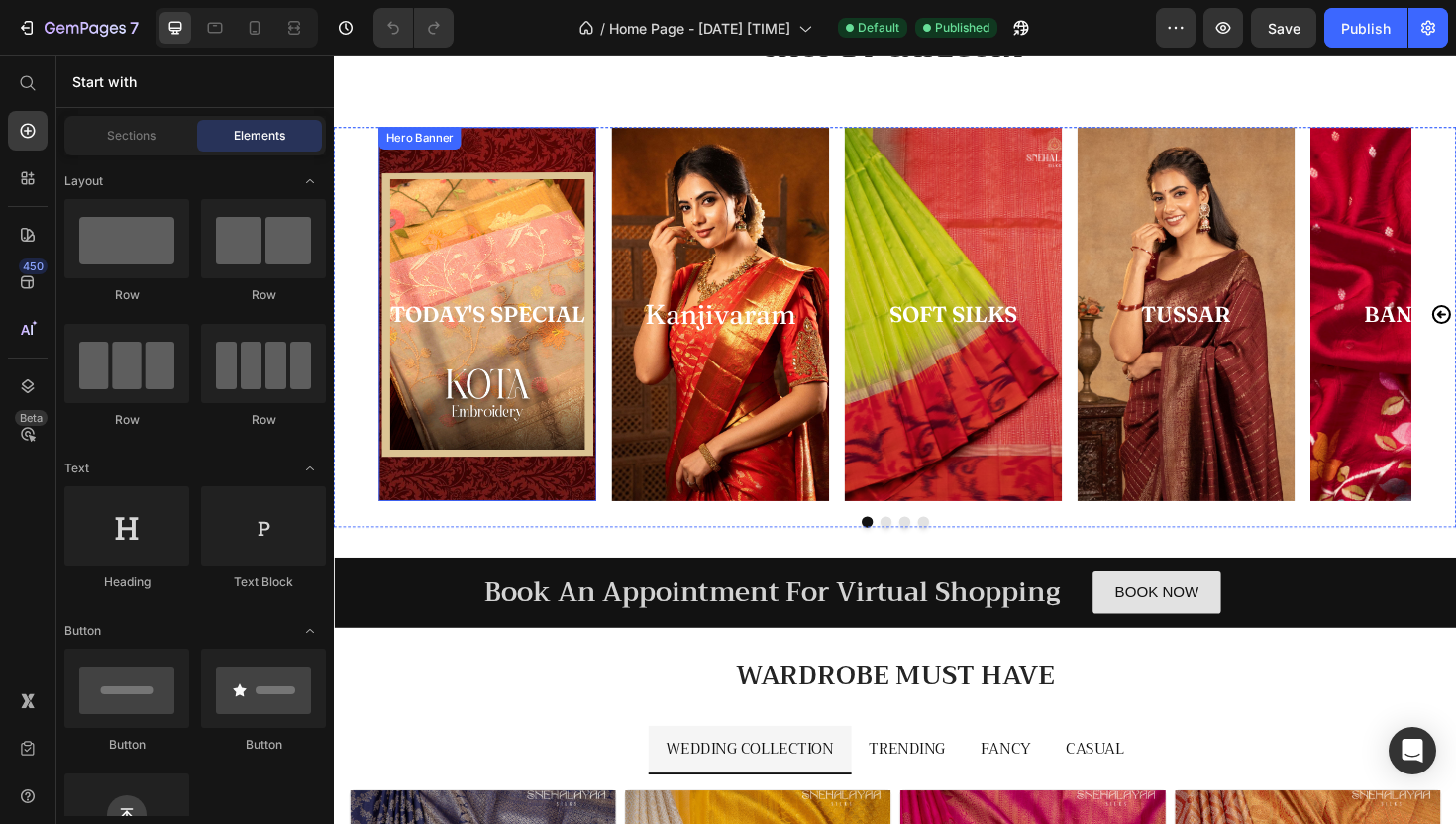click at bounding box center (496, 330) 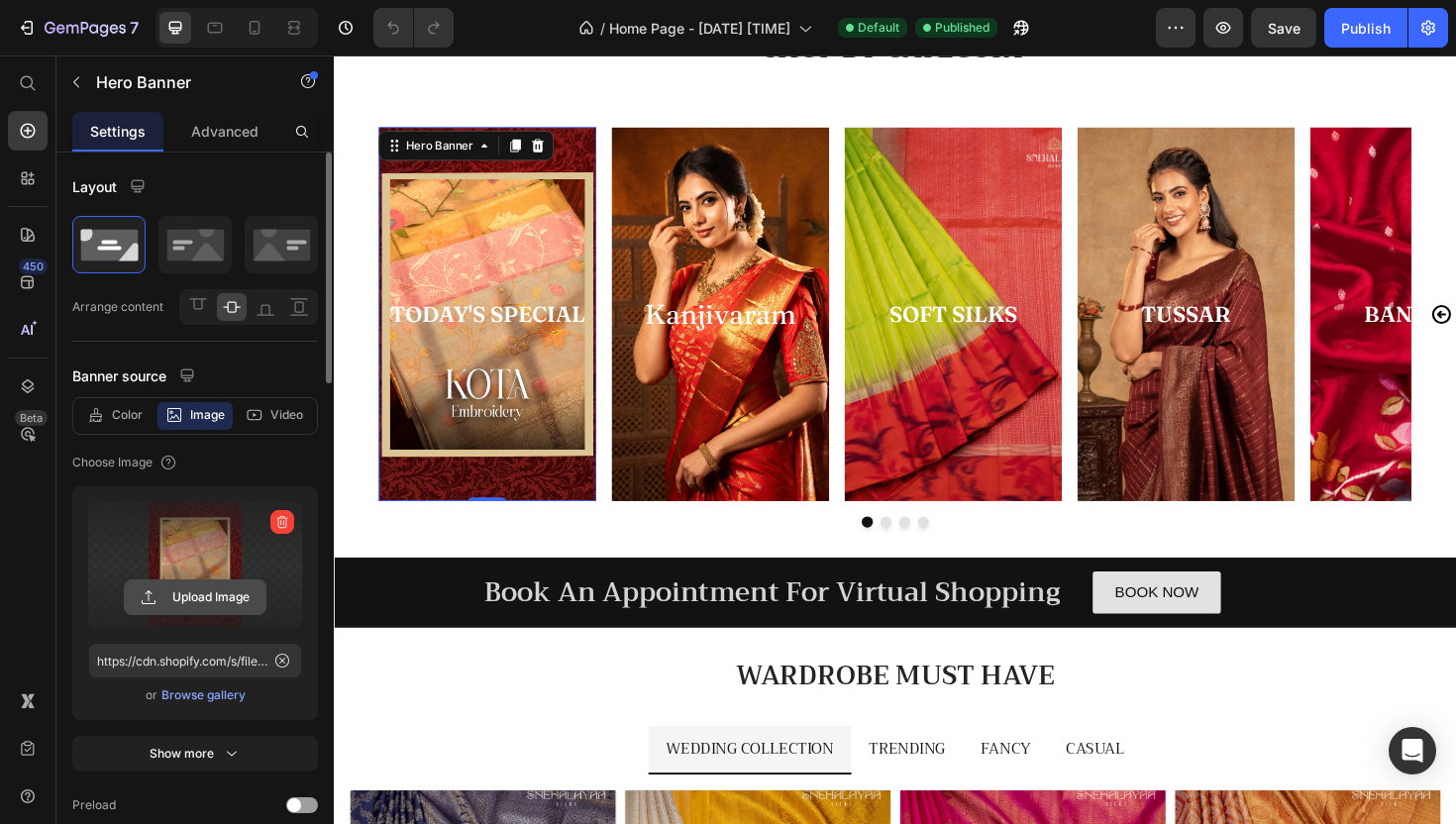 click 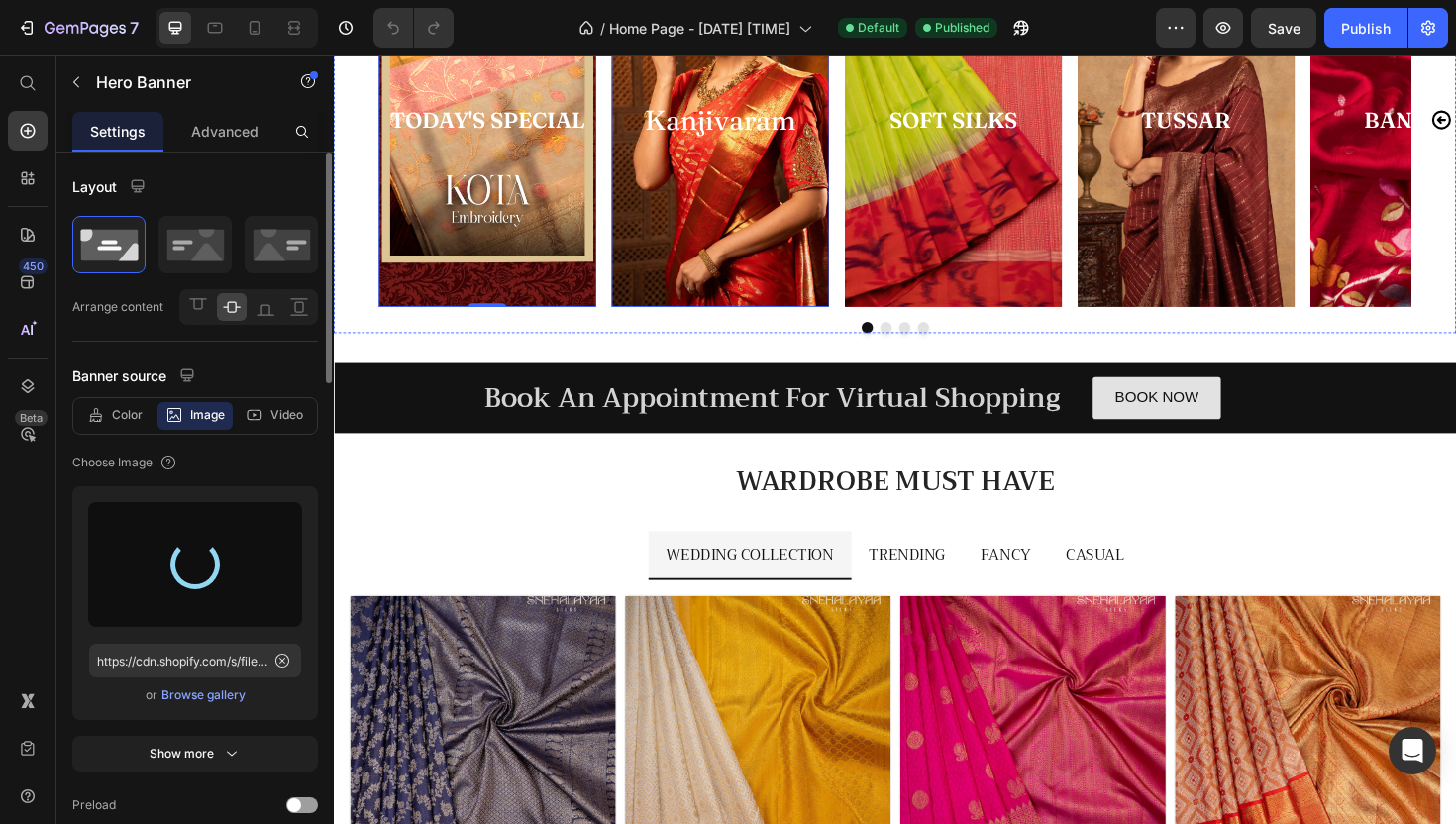 scroll, scrollTop: 423, scrollLeft: 0, axis: vertical 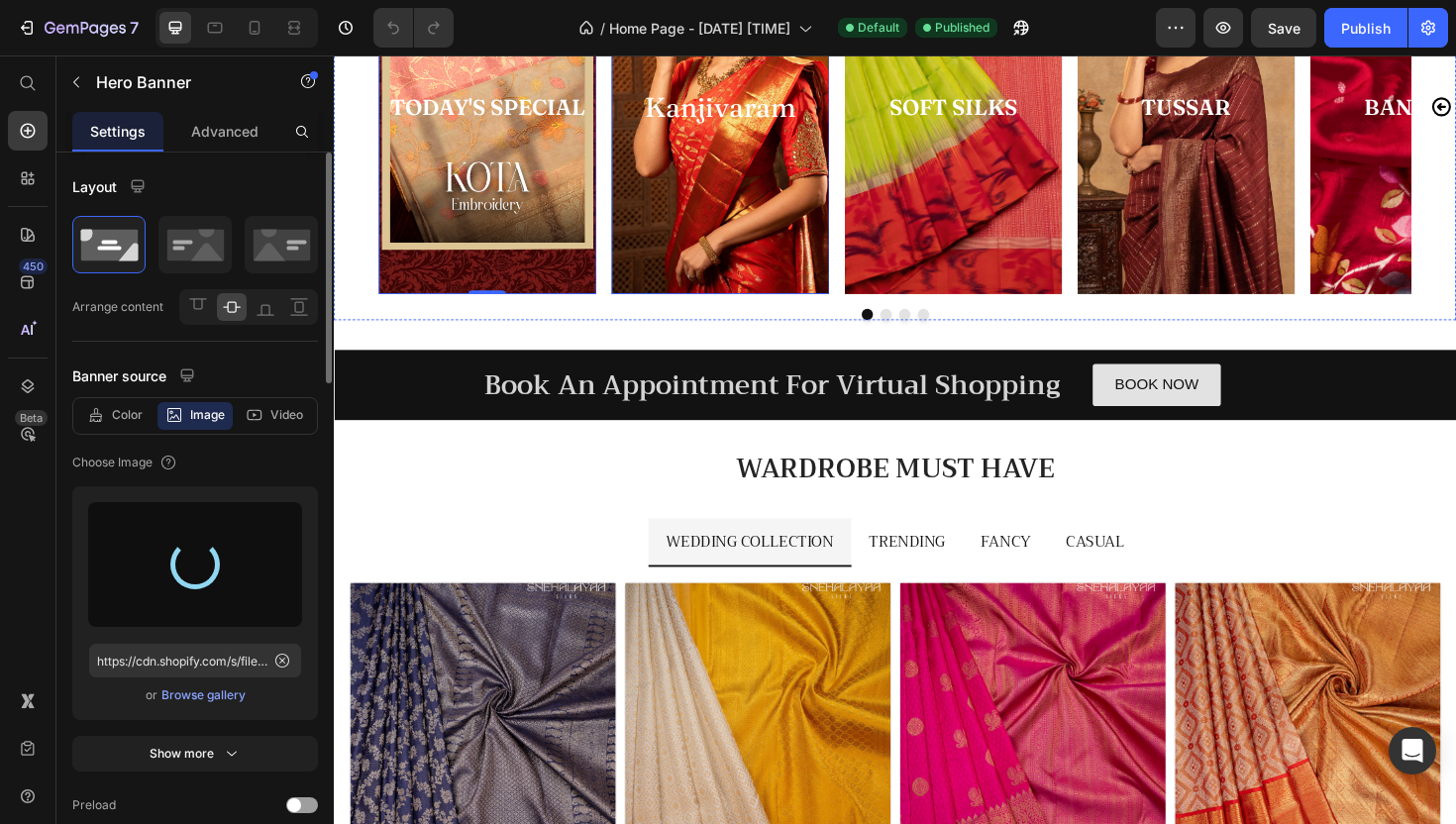 type on "https://cdn.shopify.com/s/files/1/0686/4476/5935/files/gempages_534685323133715596-a9c908c1-5122-4c35-8aaa-1350f95f904b.jpg" 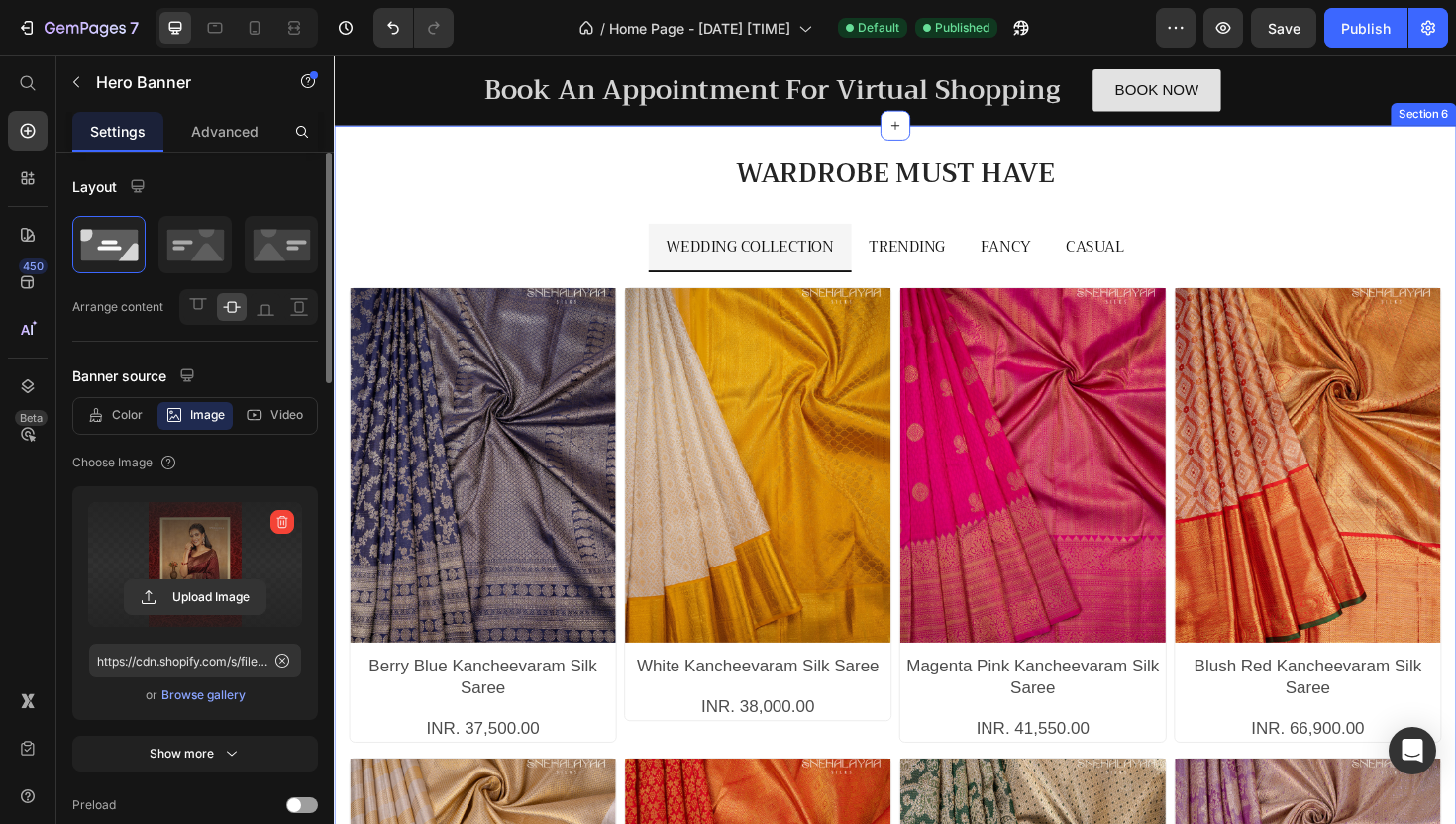 scroll, scrollTop: 738, scrollLeft: 0, axis: vertical 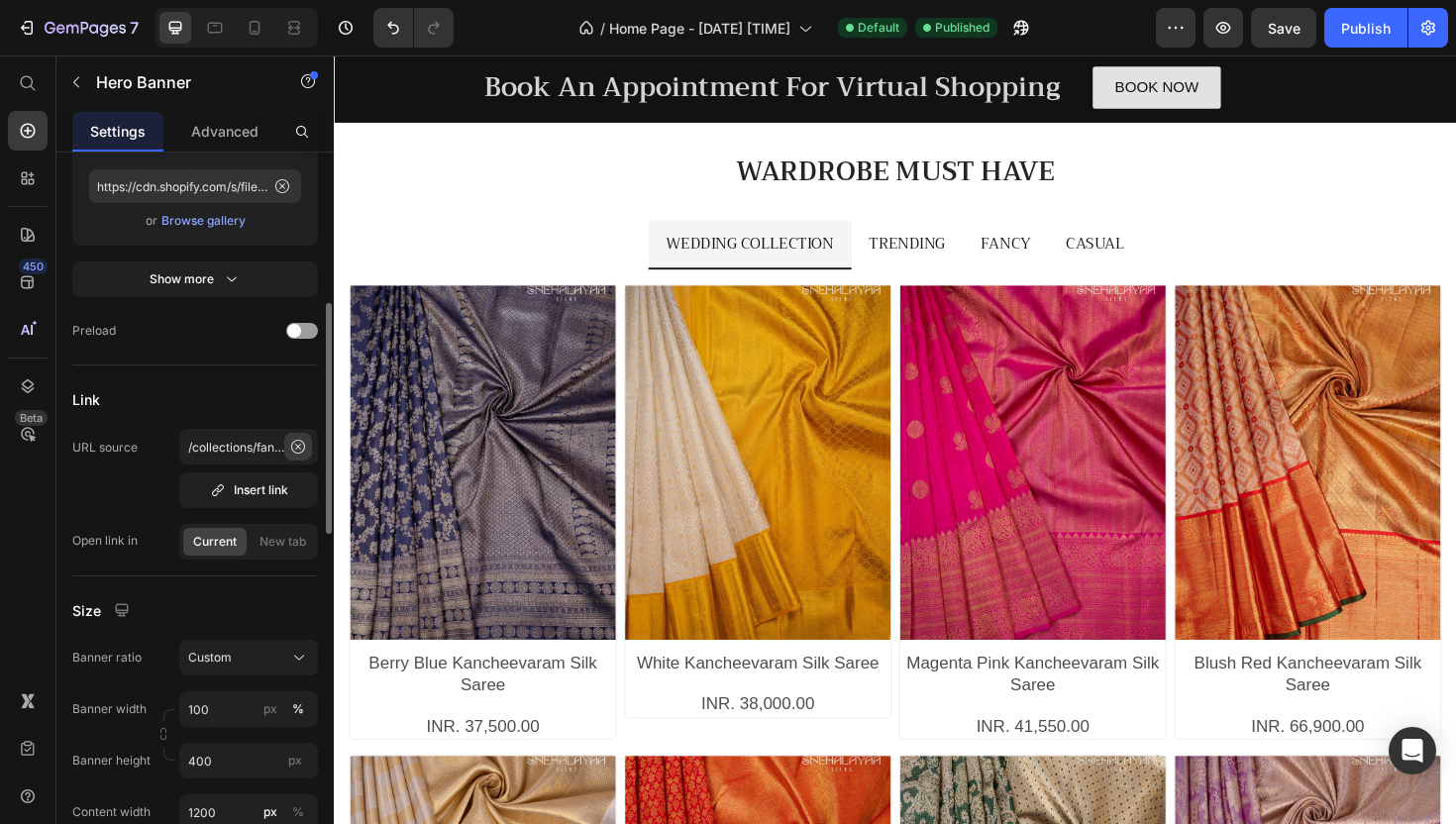 click 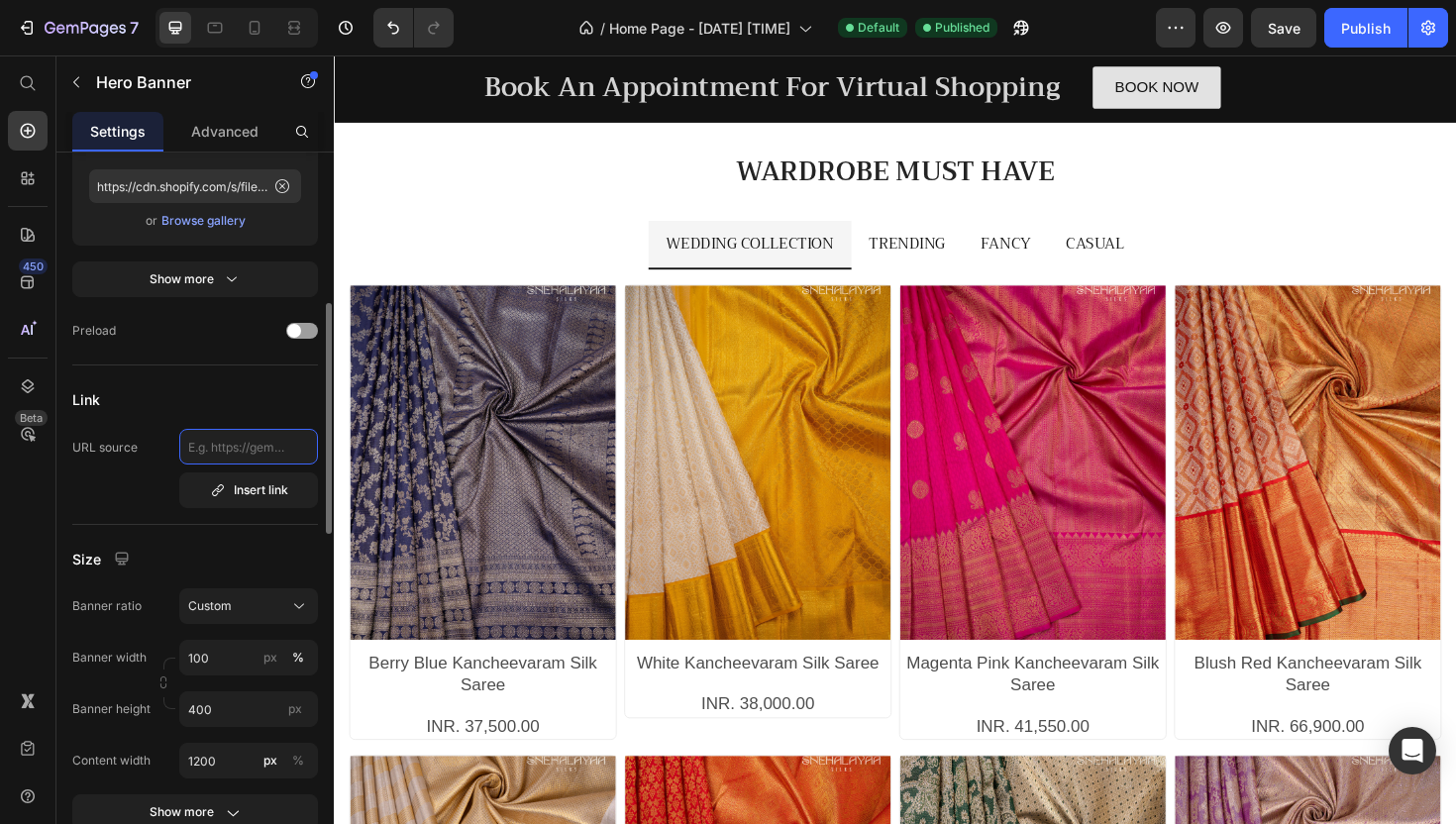 scroll, scrollTop: 0, scrollLeft: 0, axis: both 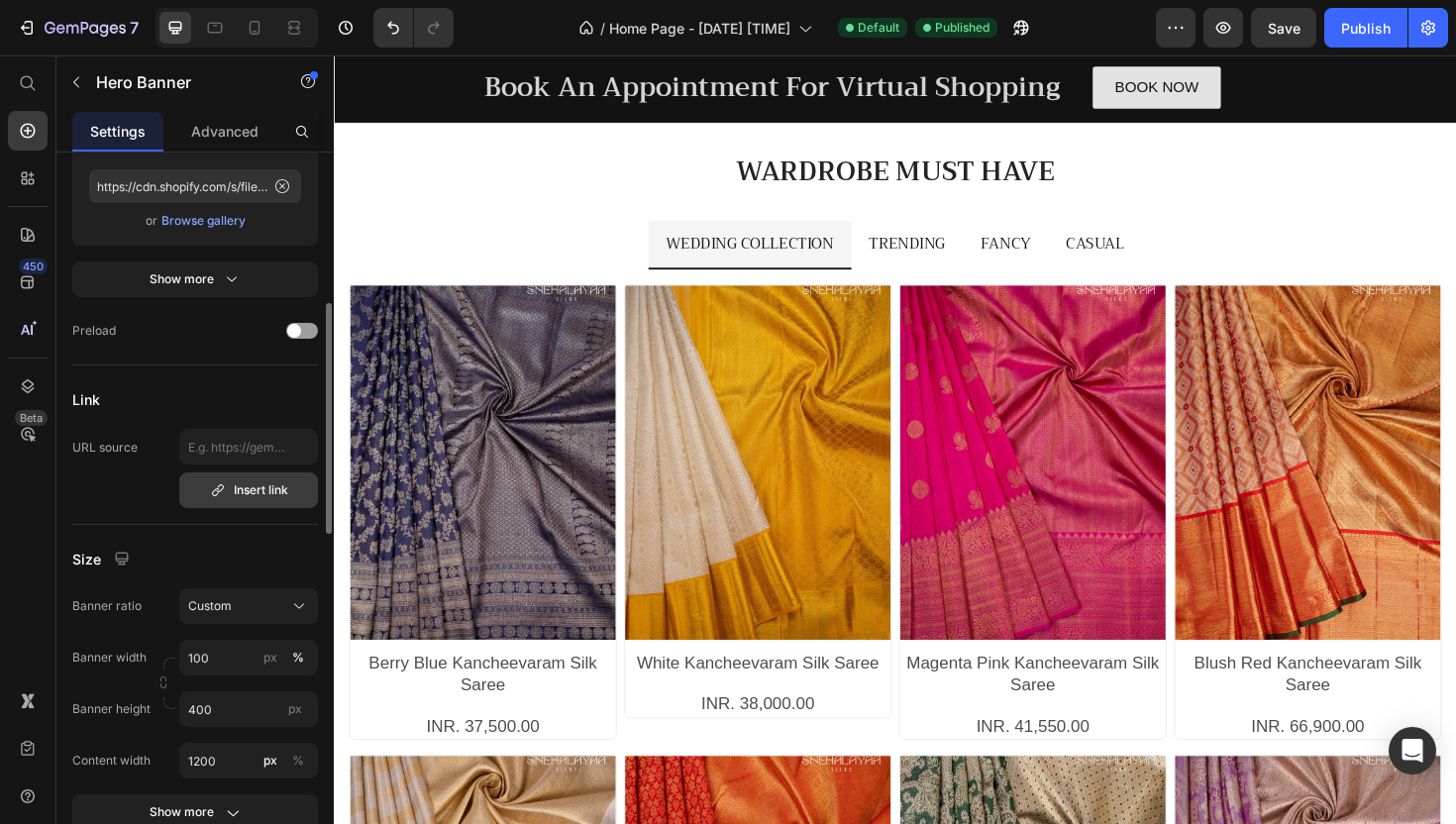 click on "Insert link" at bounding box center [249, 490] 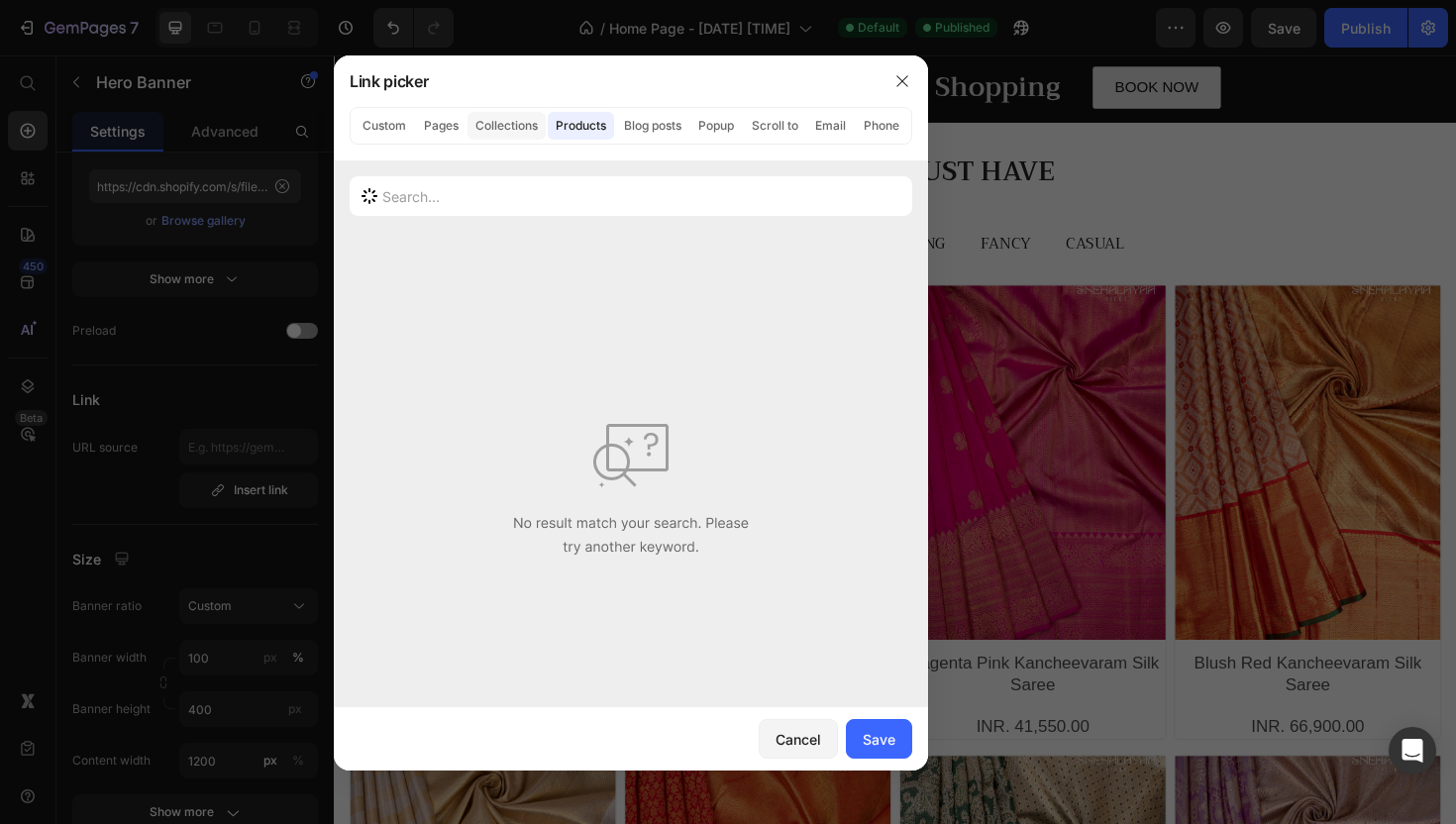 click on "Collections" 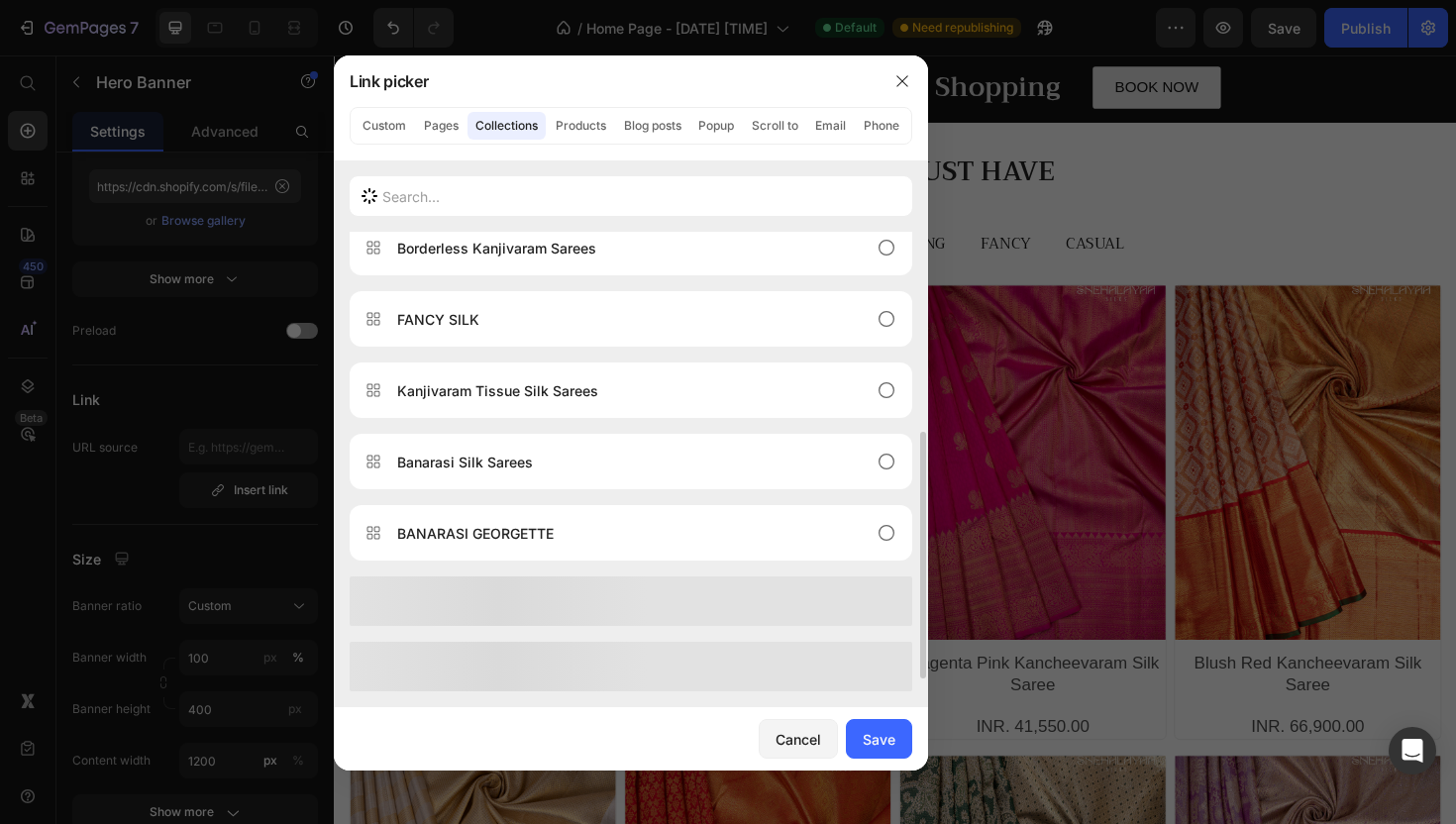 scroll, scrollTop: 0, scrollLeft: 0, axis: both 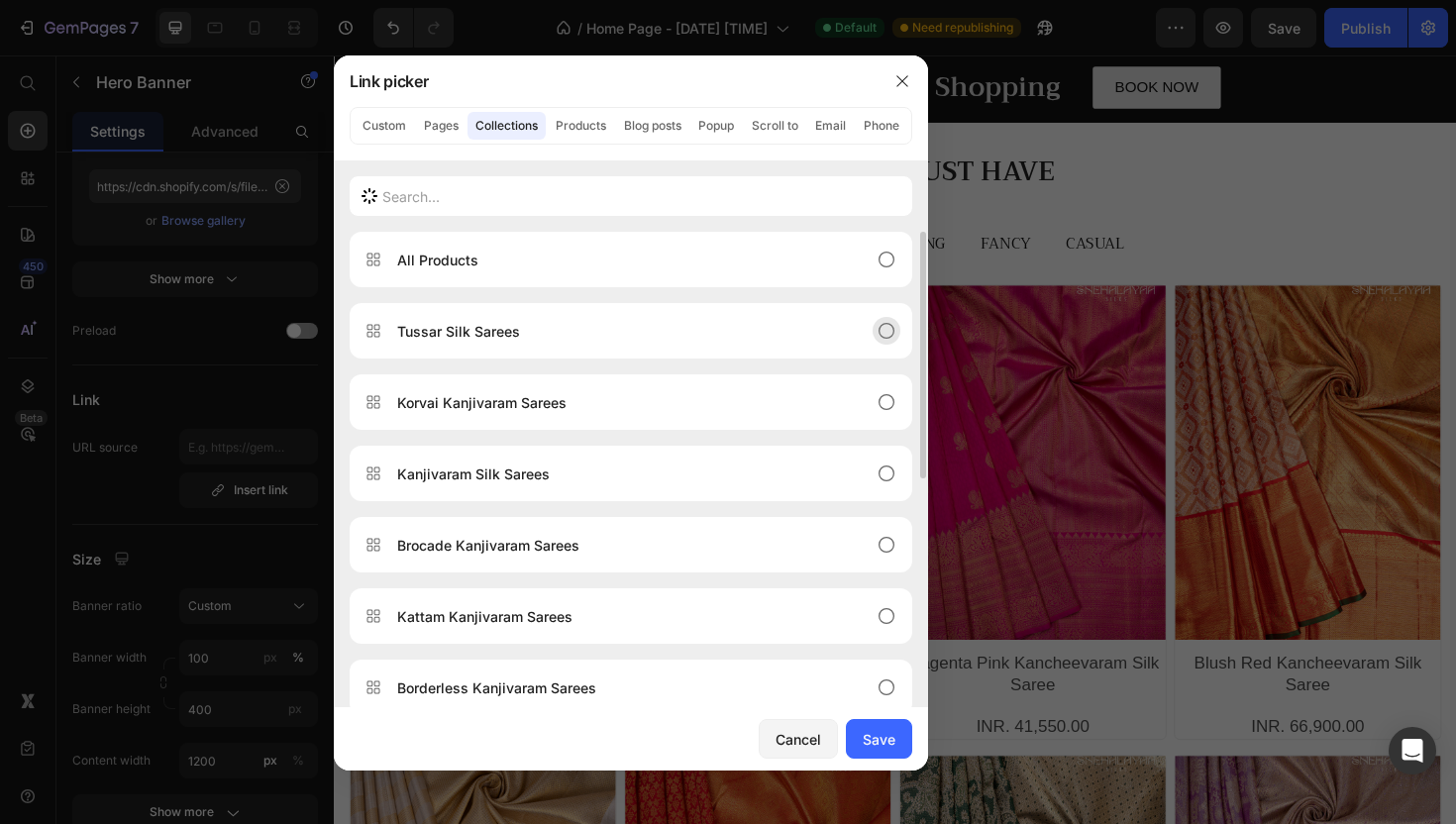 click on "Tussar Silk Sarees" at bounding box center (459, 331) 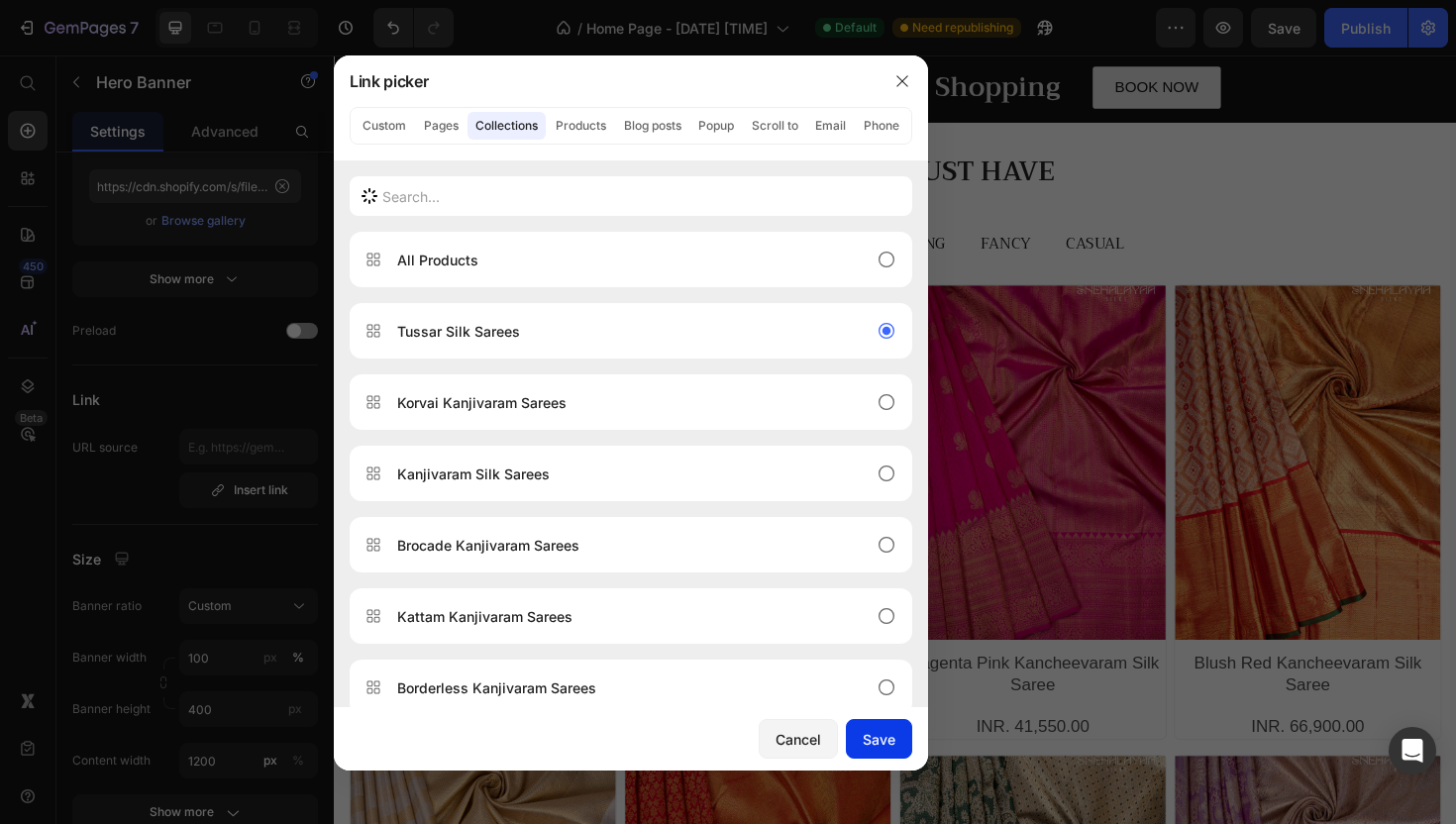 click on "Save" at bounding box center (879, 739) 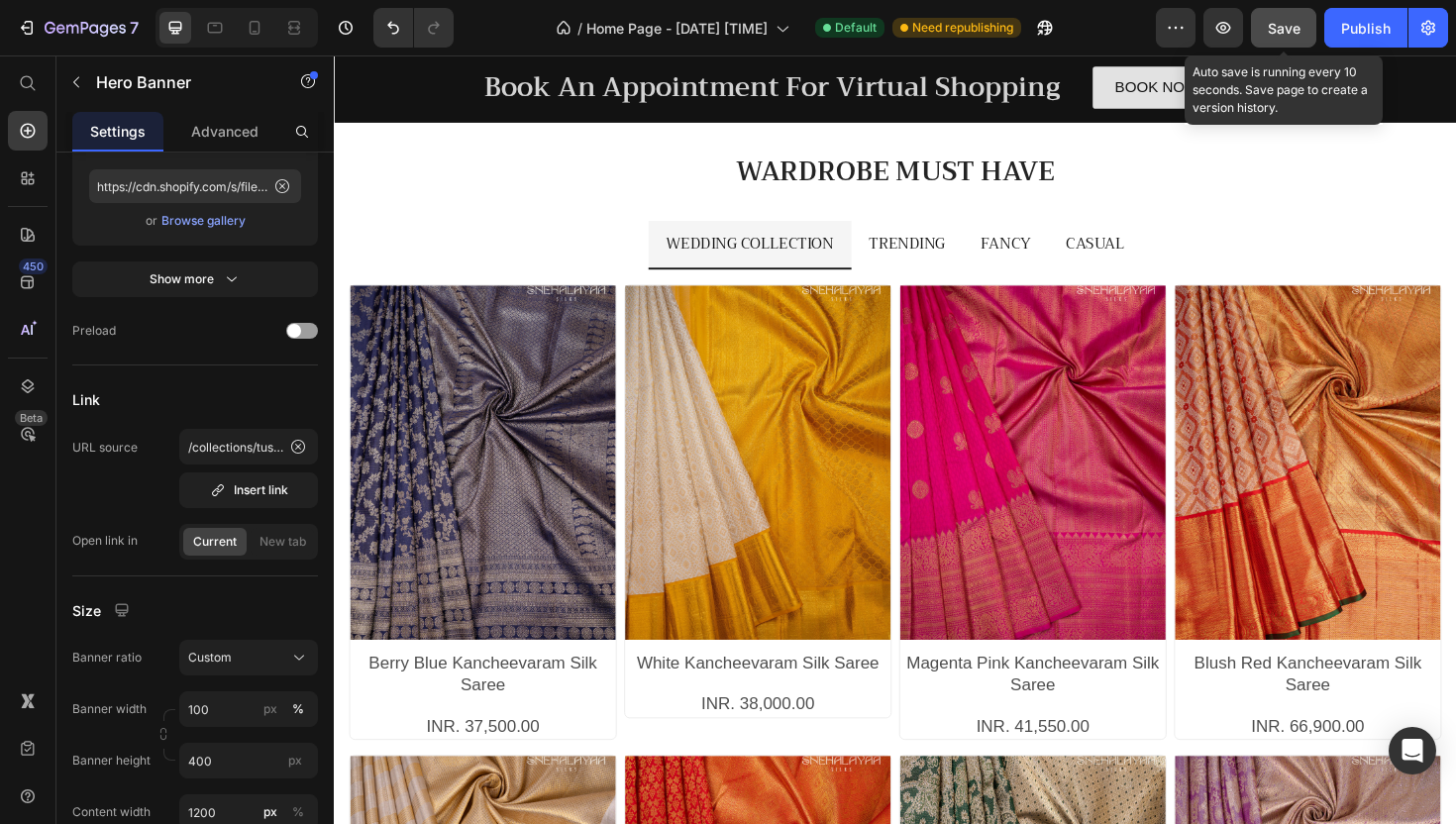 click on "Save" 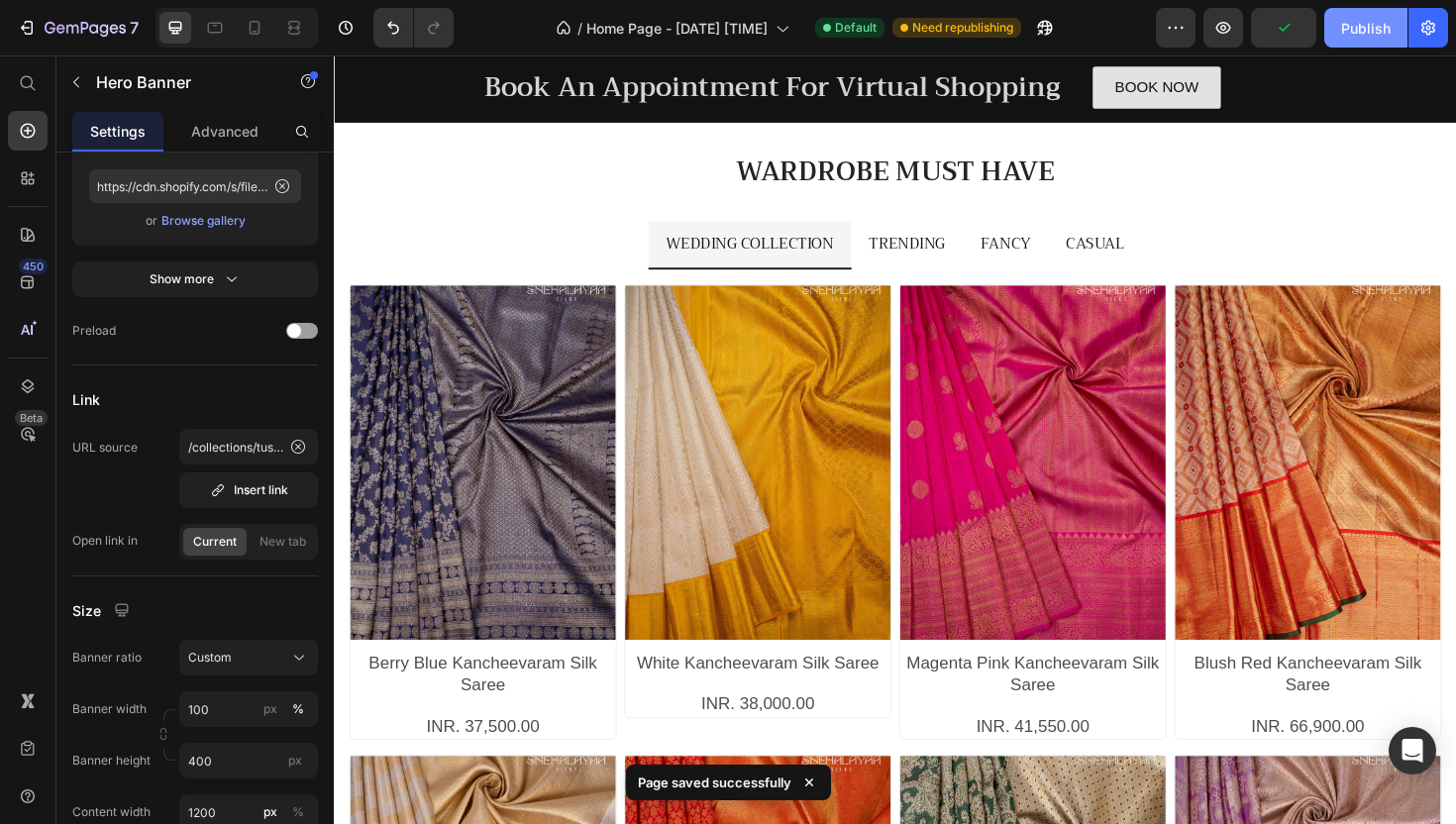 click on "Publish" at bounding box center (1366, 28) 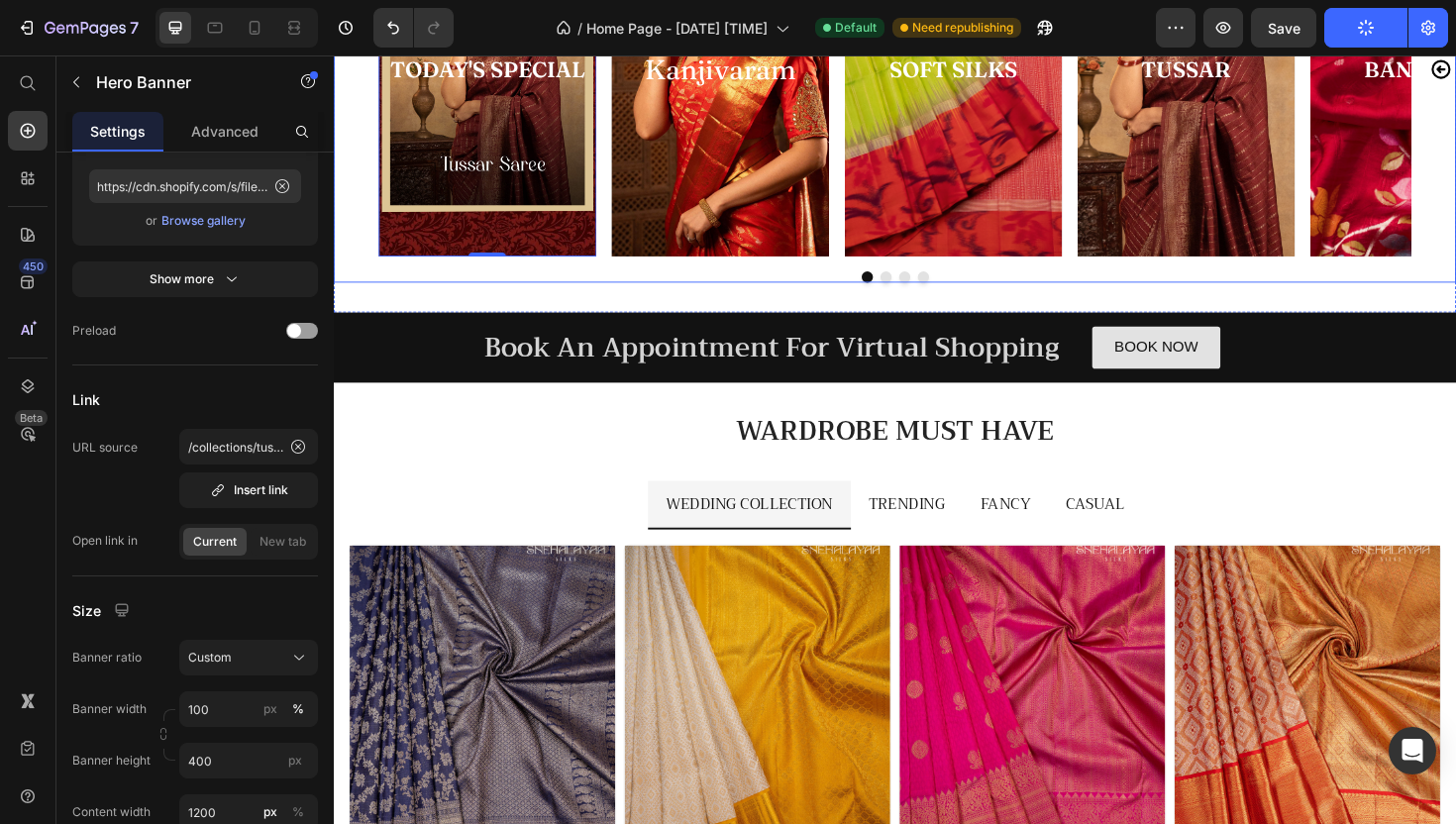 scroll, scrollTop: 468, scrollLeft: 0, axis: vertical 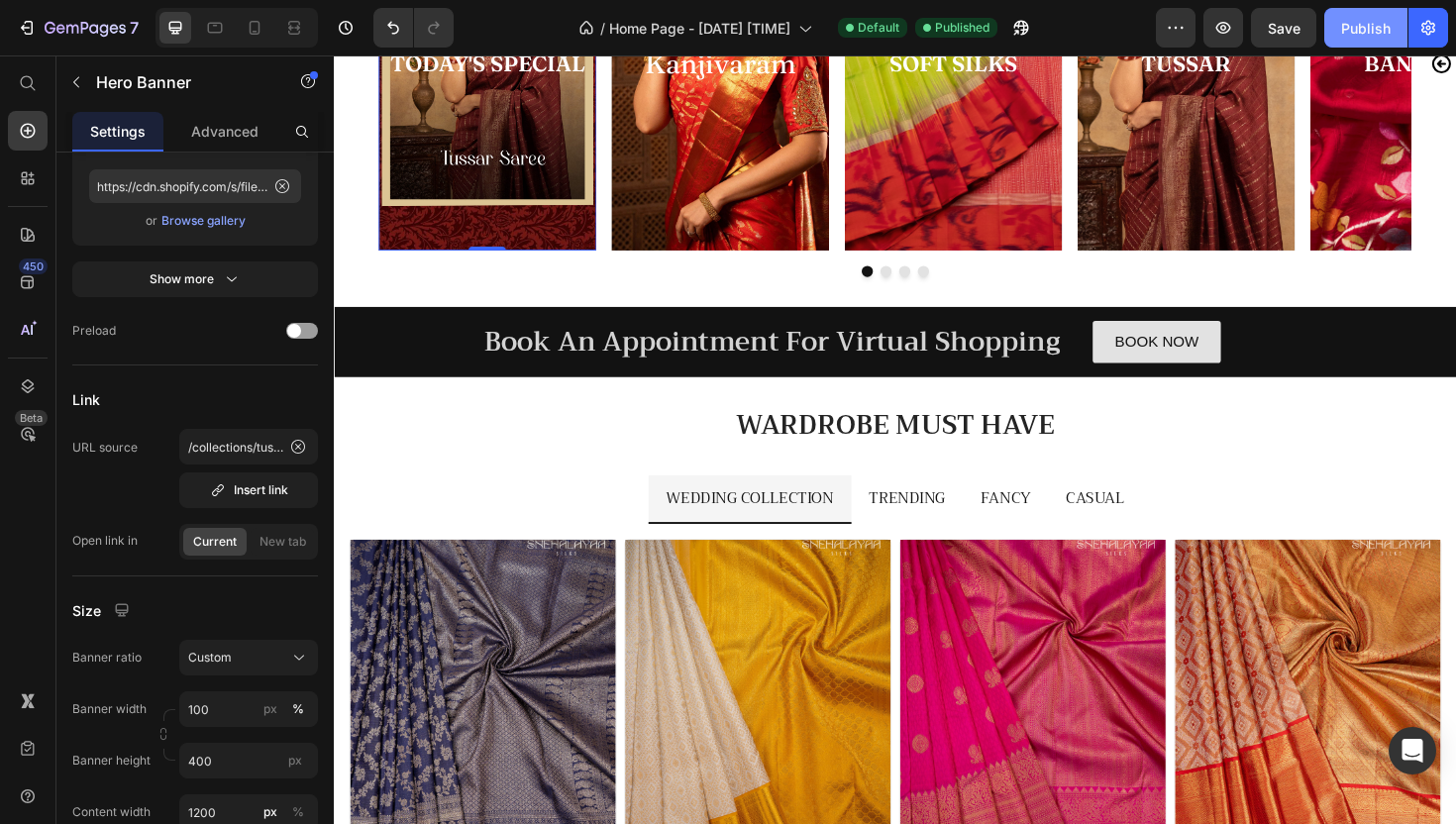 click on "Publish" at bounding box center (1366, 28) 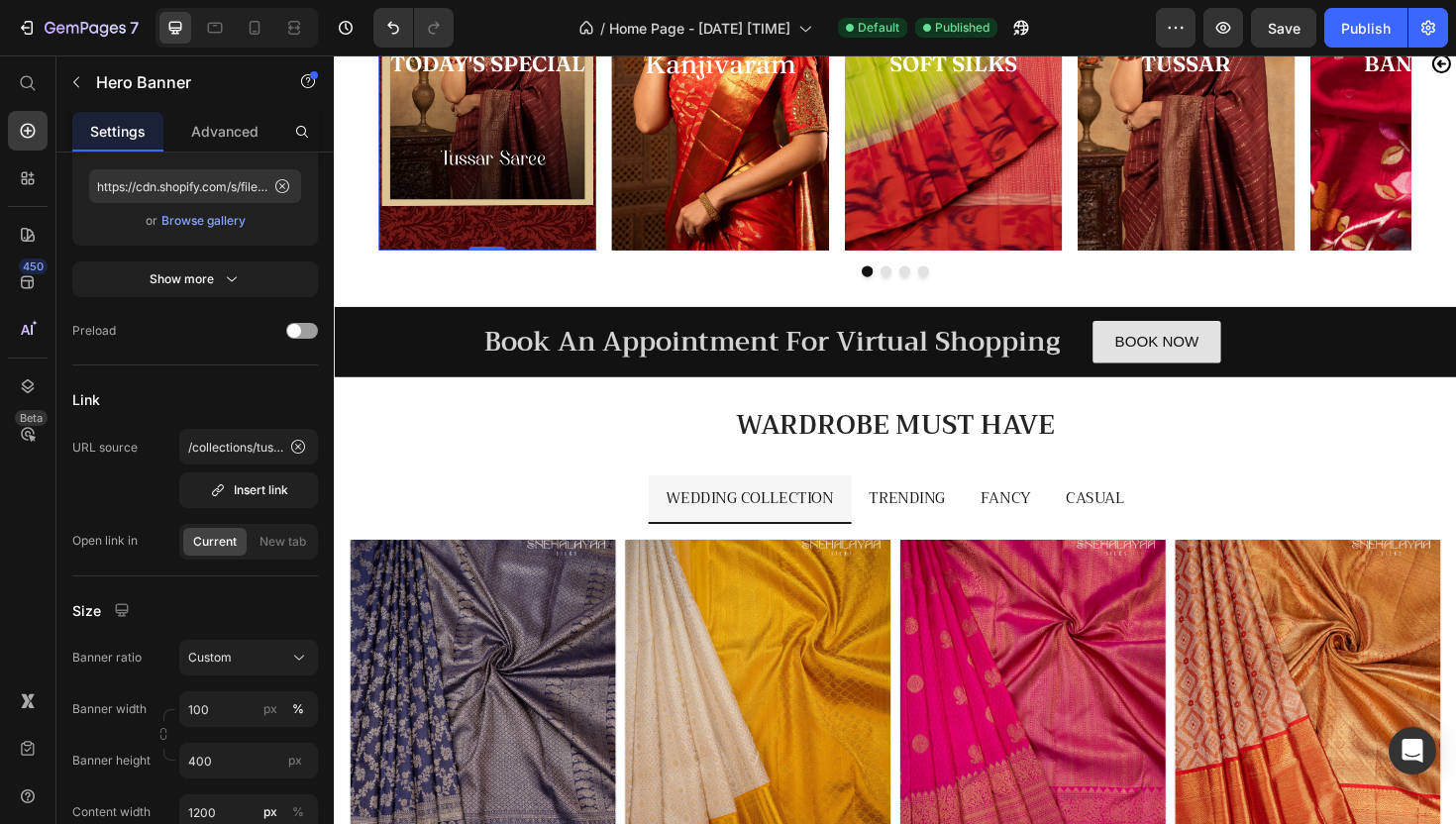 click at bounding box center (496, 64) 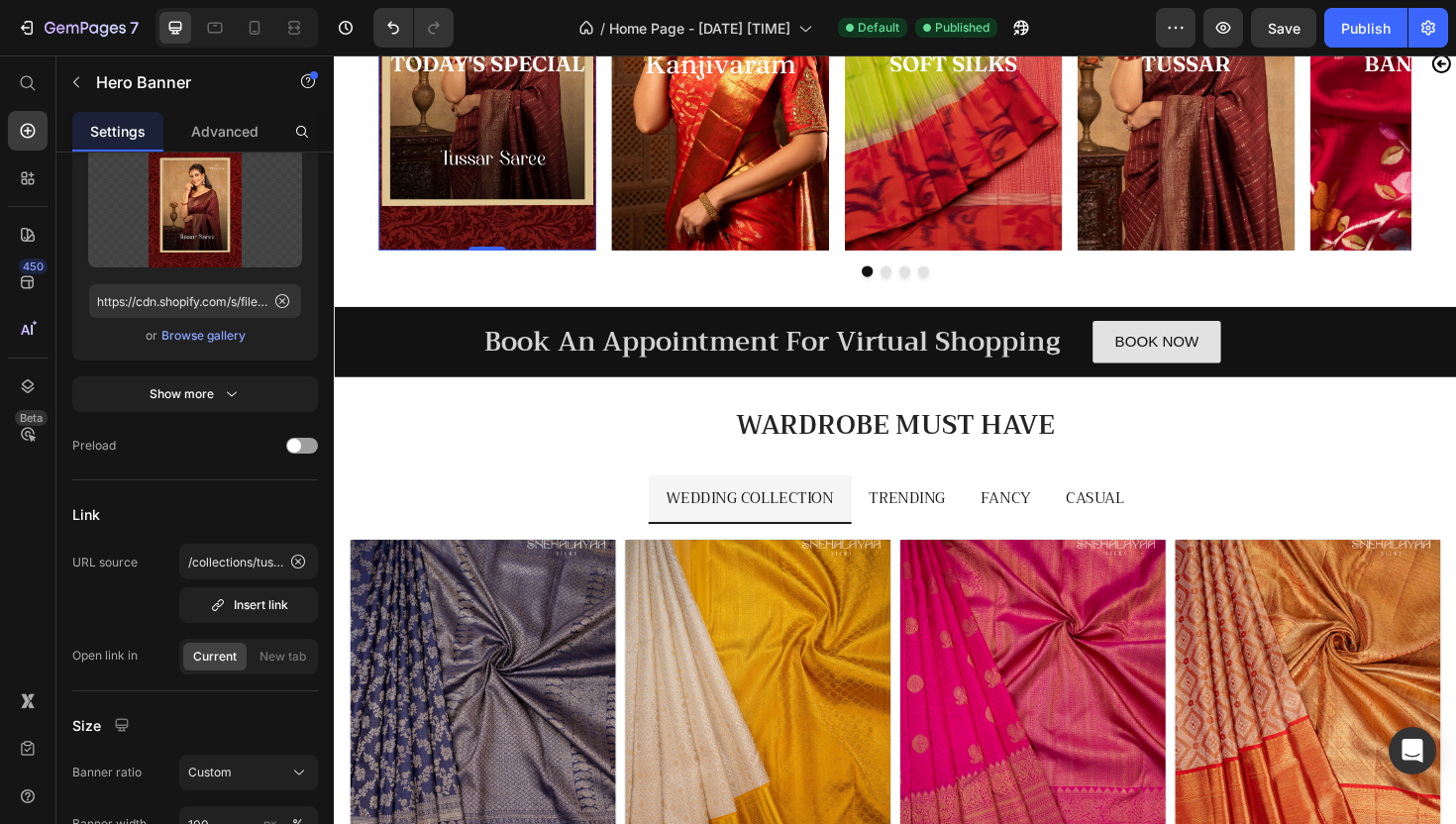 scroll, scrollTop: 0, scrollLeft: 0, axis: both 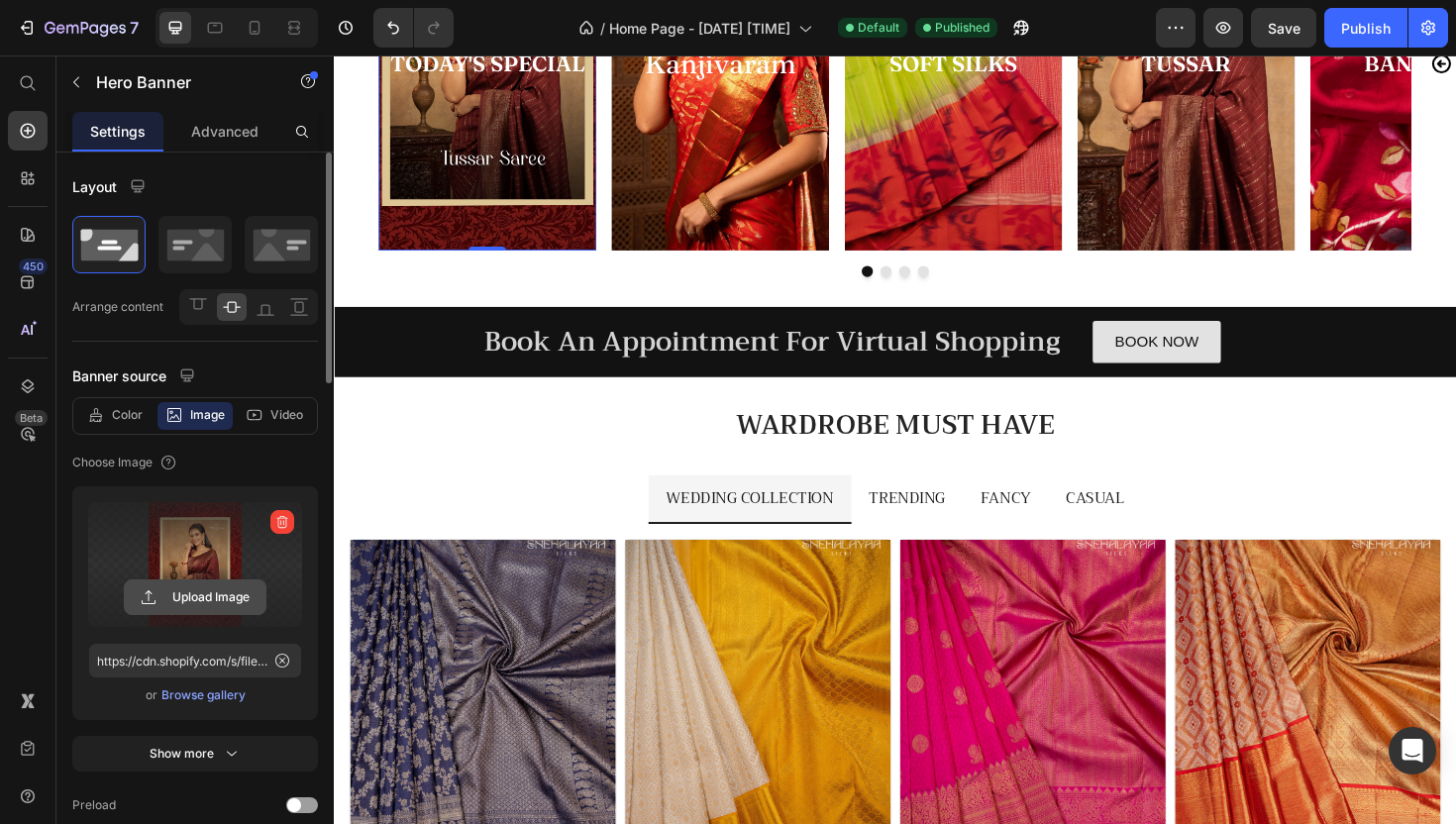 click 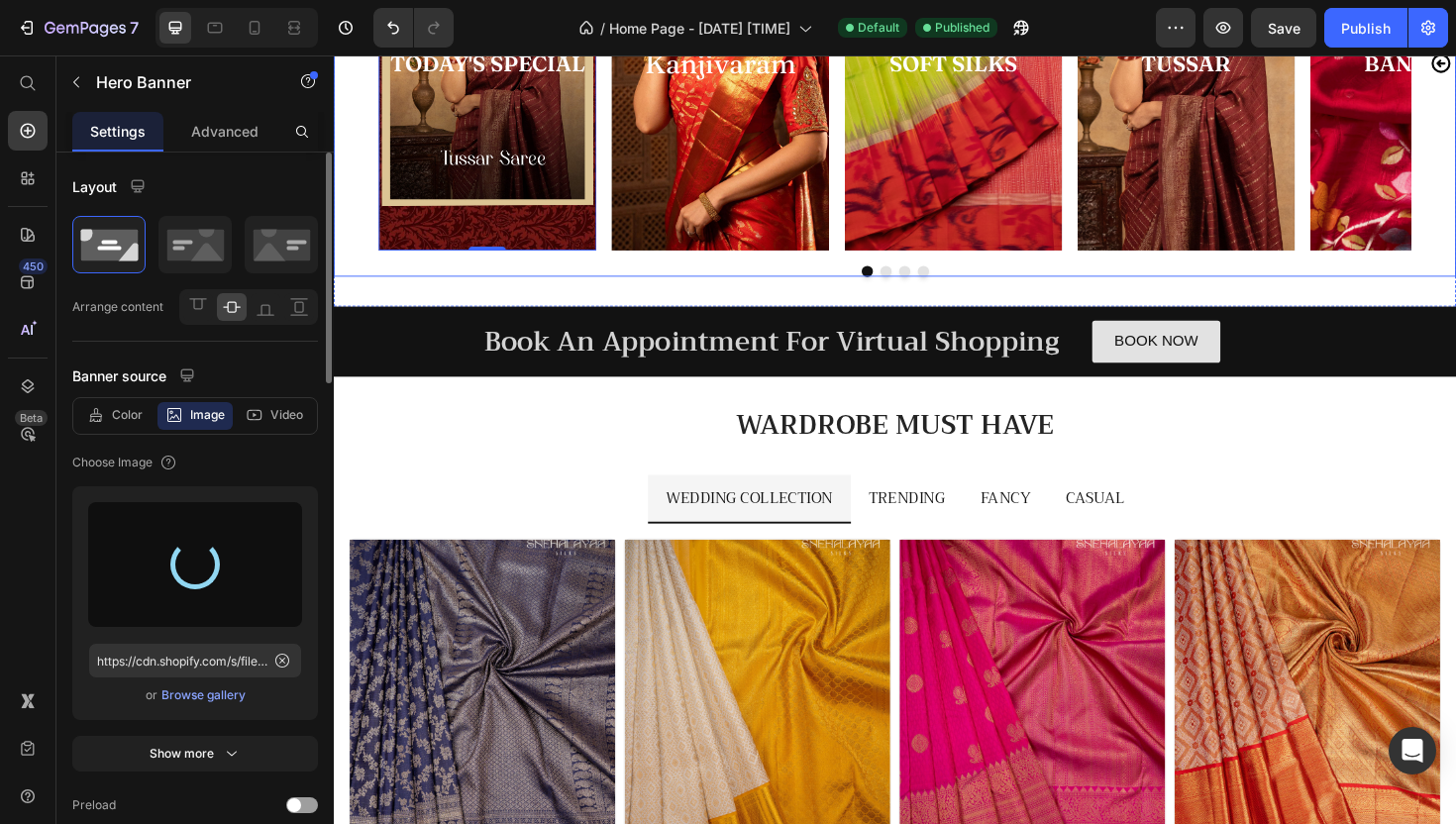 type on "https://cdn.shopify.com/s/files/1/0686/4476/5935/files/gempages_534685323133715596-45ee9982-5ba8-460d-b8fa-98a66f1fd318.jpg" 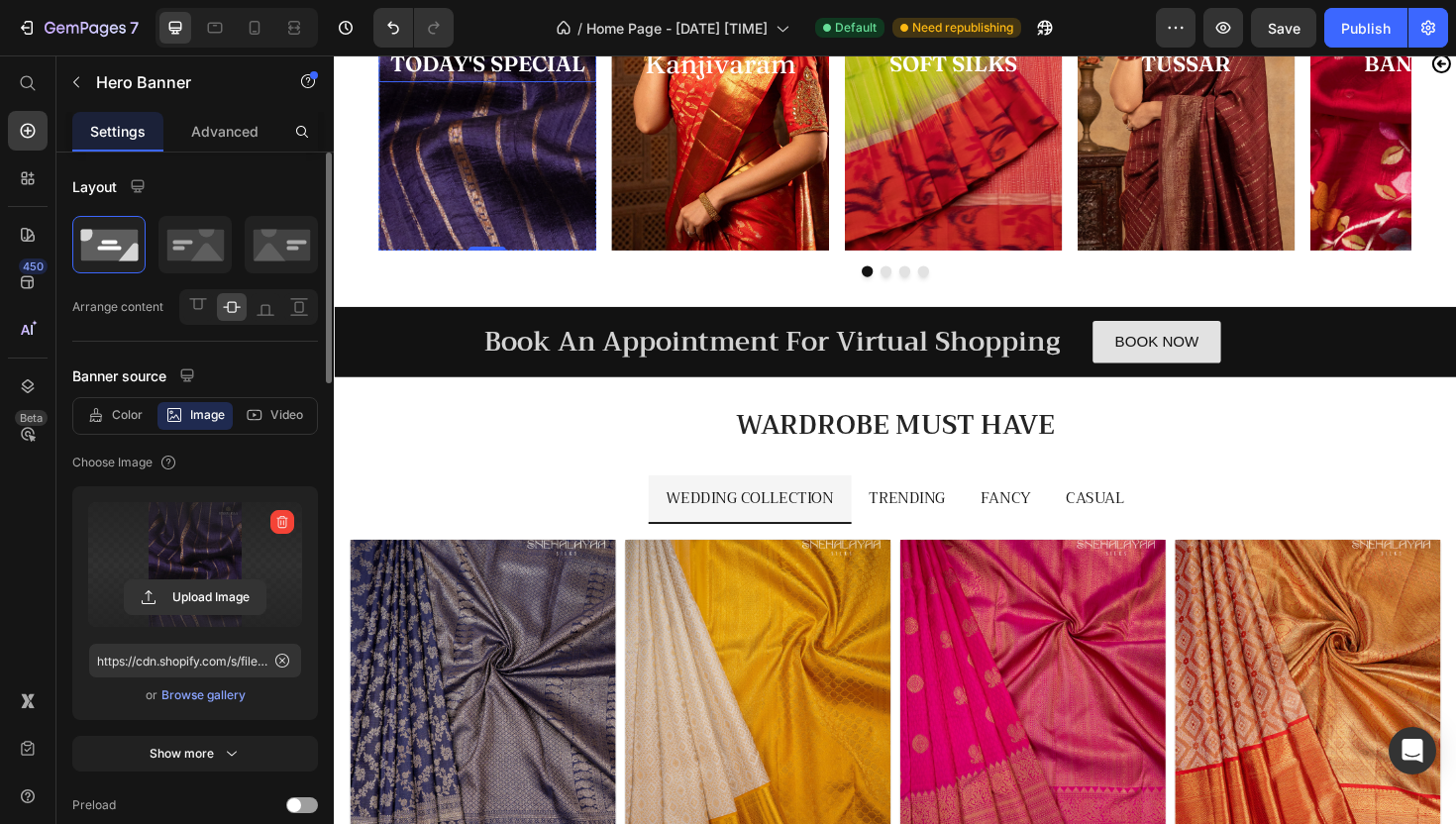 click on "TODAY'S SPECIAL" at bounding box center [496, 64] 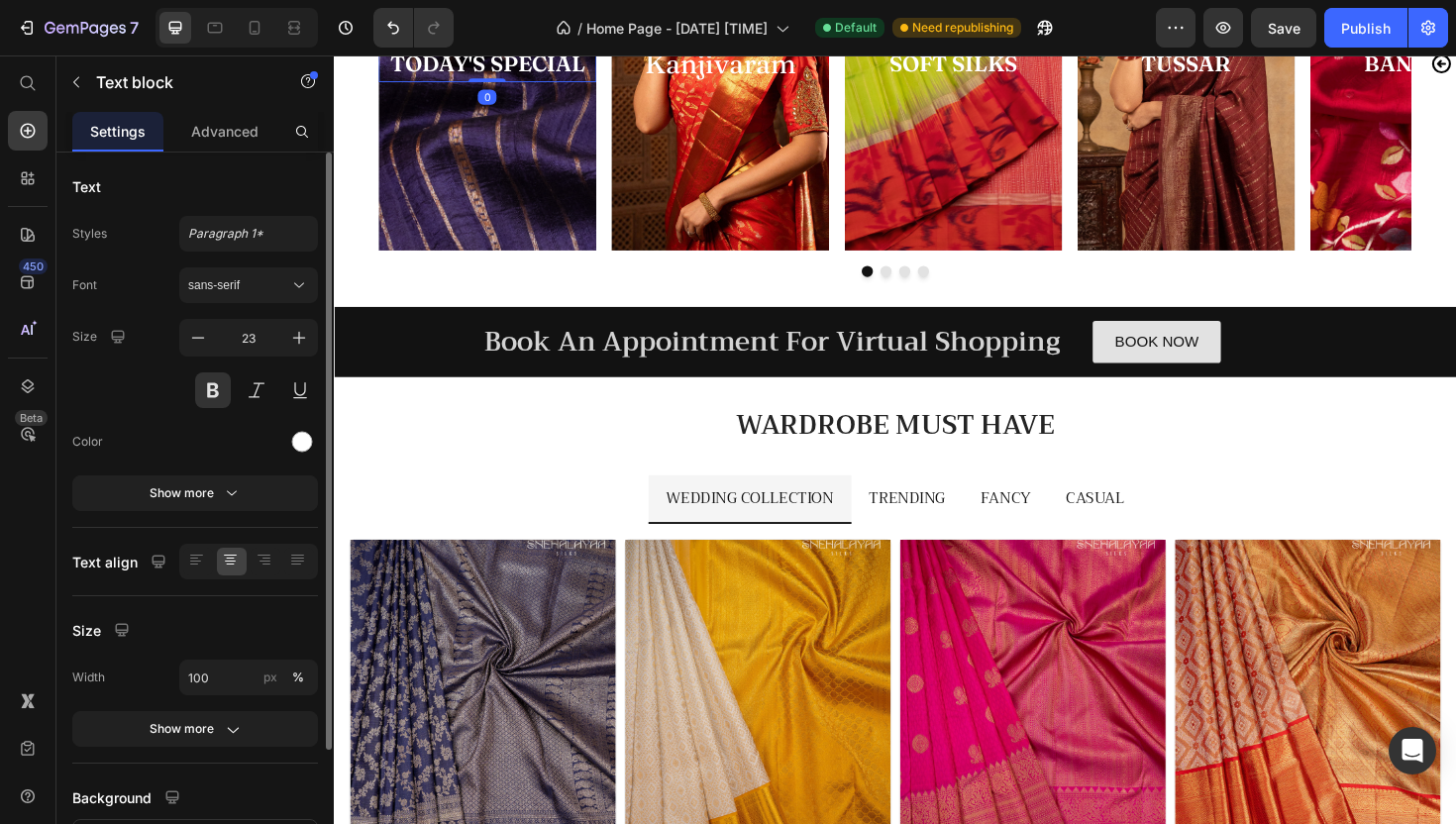 click on "TODAY'S SPECIAL" at bounding box center [496, 64] 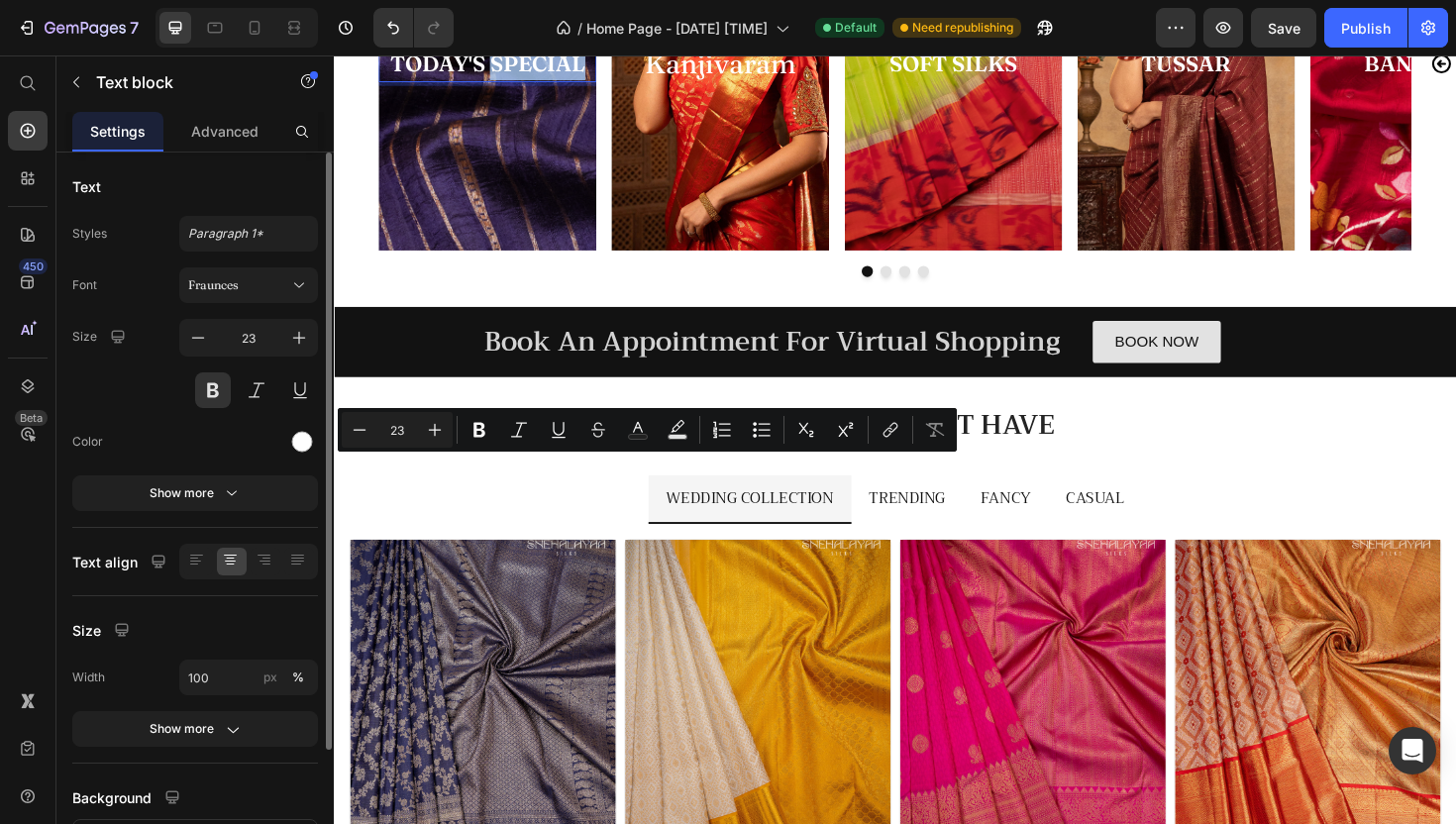 click on "TODAY'S SPECIAL" at bounding box center (496, 64) 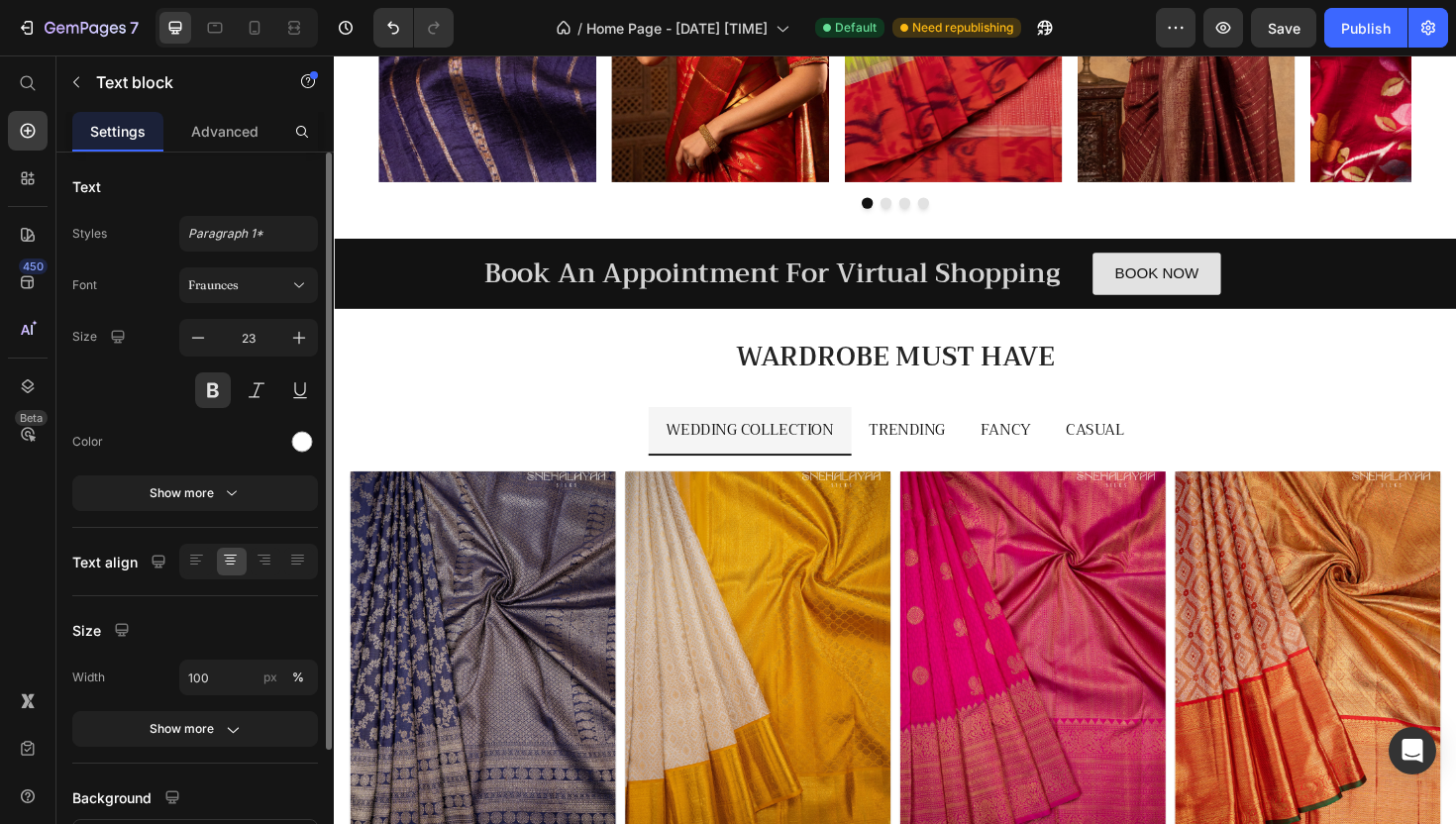 scroll, scrollTop: 524, scrollLeft: 0, axis: vertical 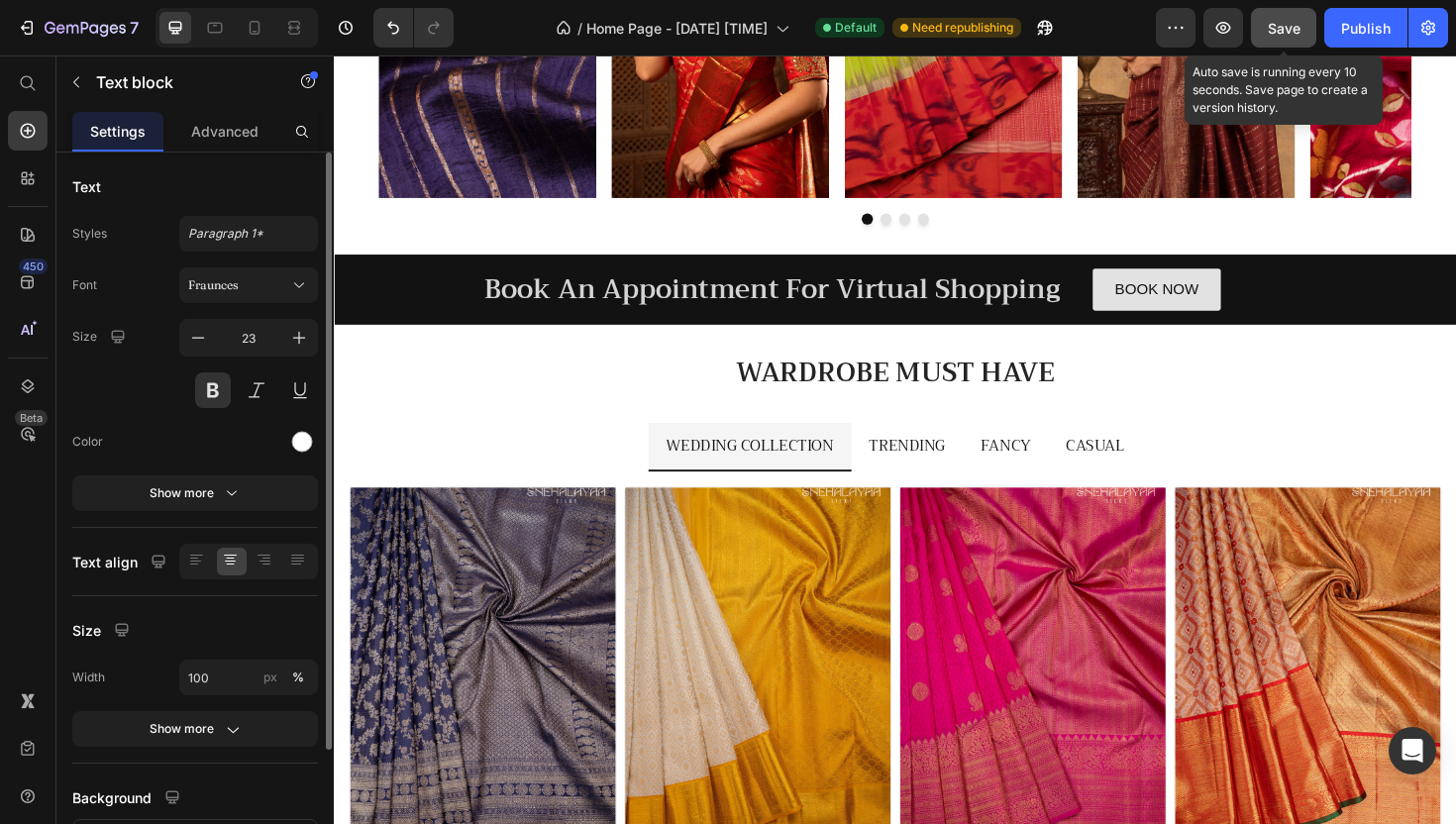 click on "Save" 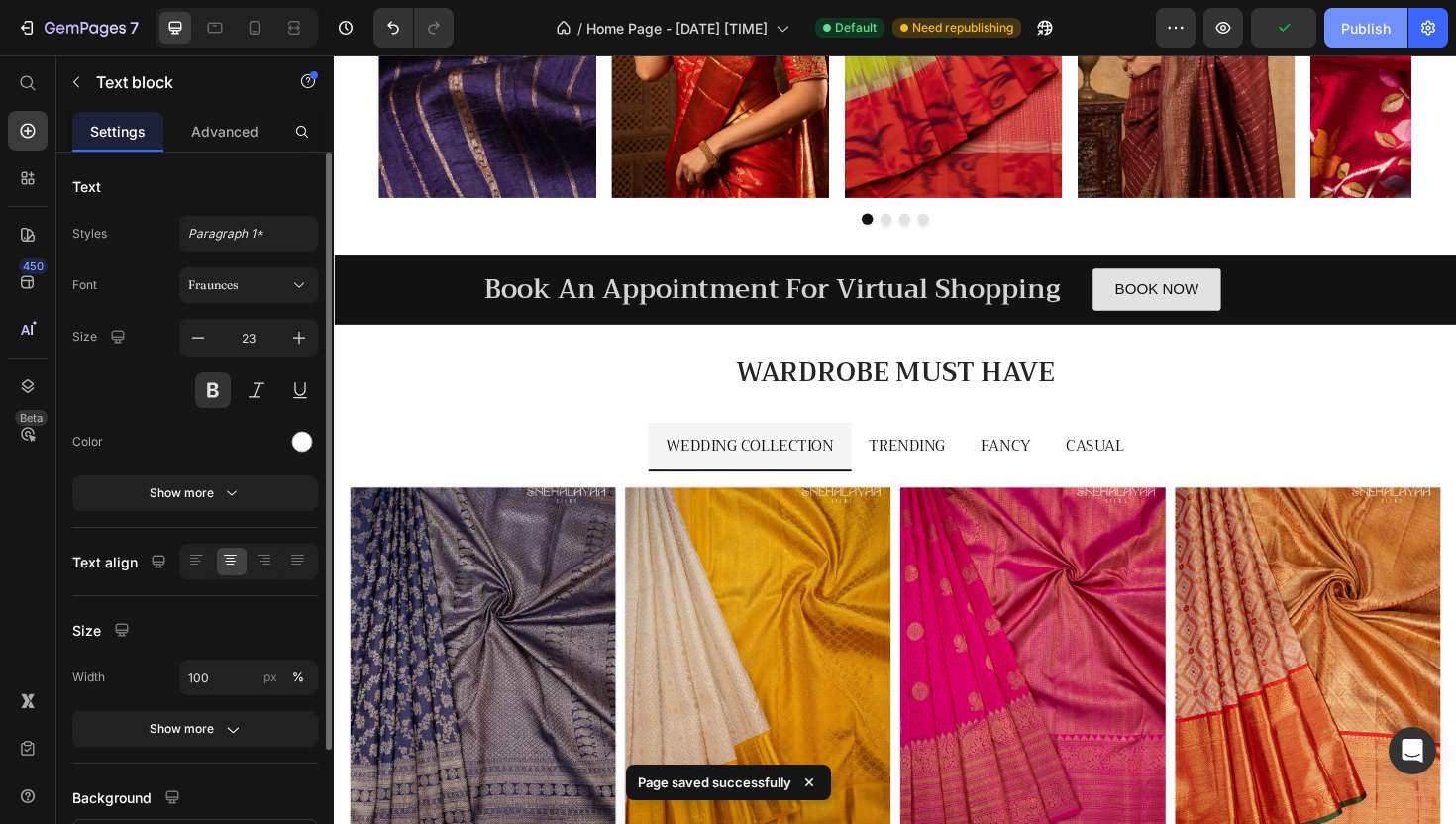 click on "Publish" at bounding box center (1366, 28) 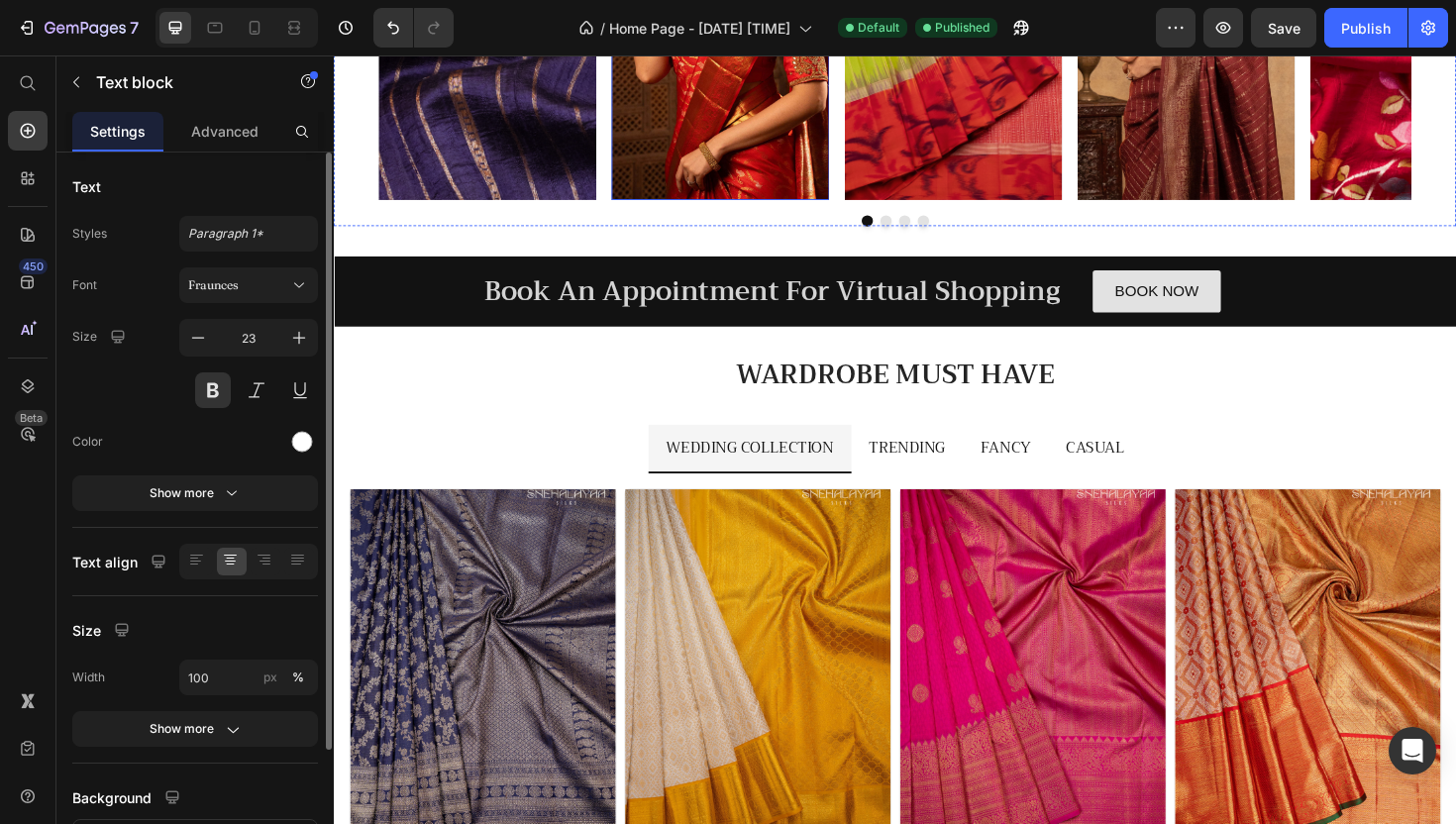 scroll, scrollTop: 505, scrollLeft: 0, axis: vertical 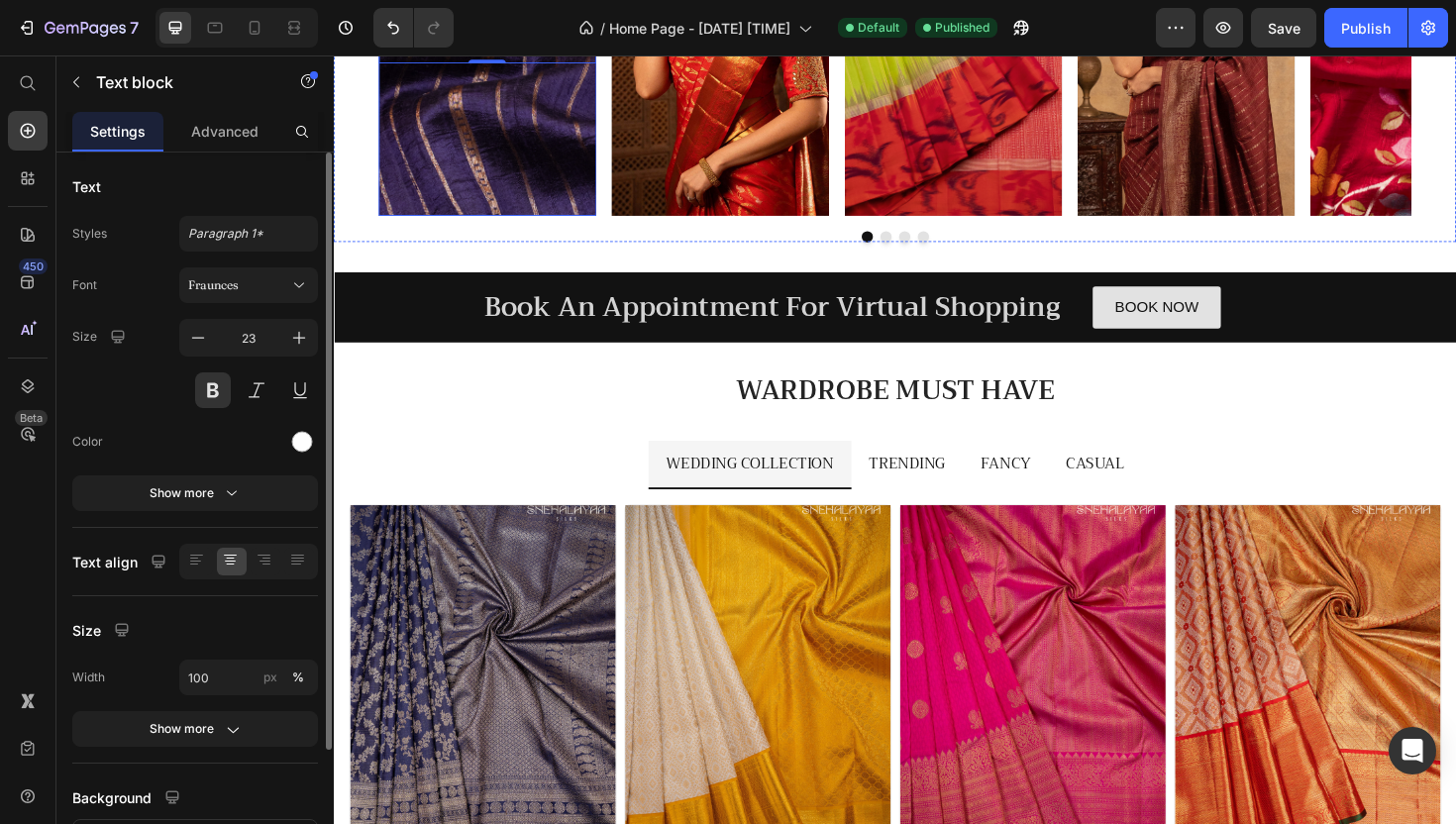 click at bounding box center [496, 28] 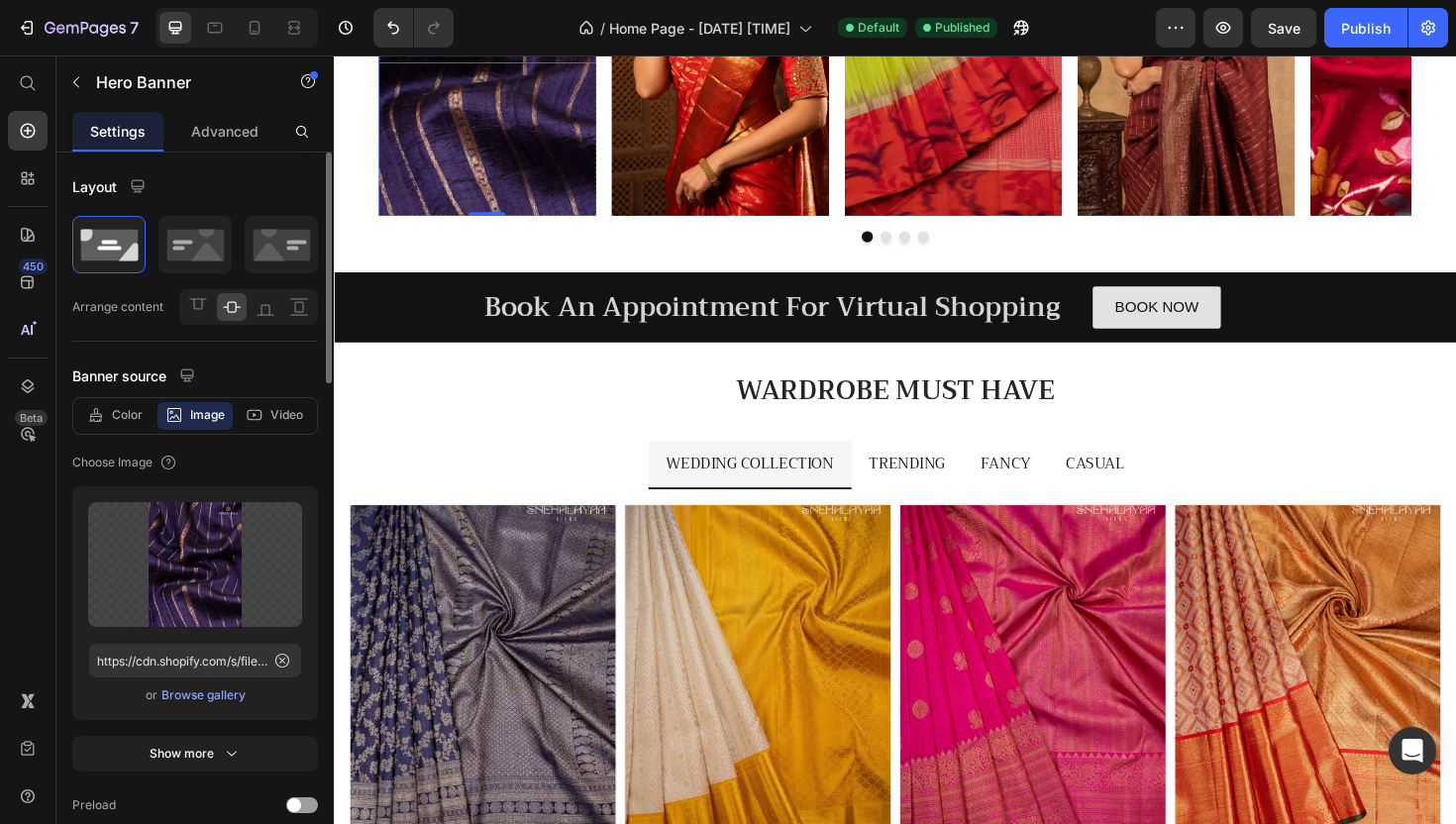 click on "TODAY'S SPECIAL" at bounding box center [496, 11] 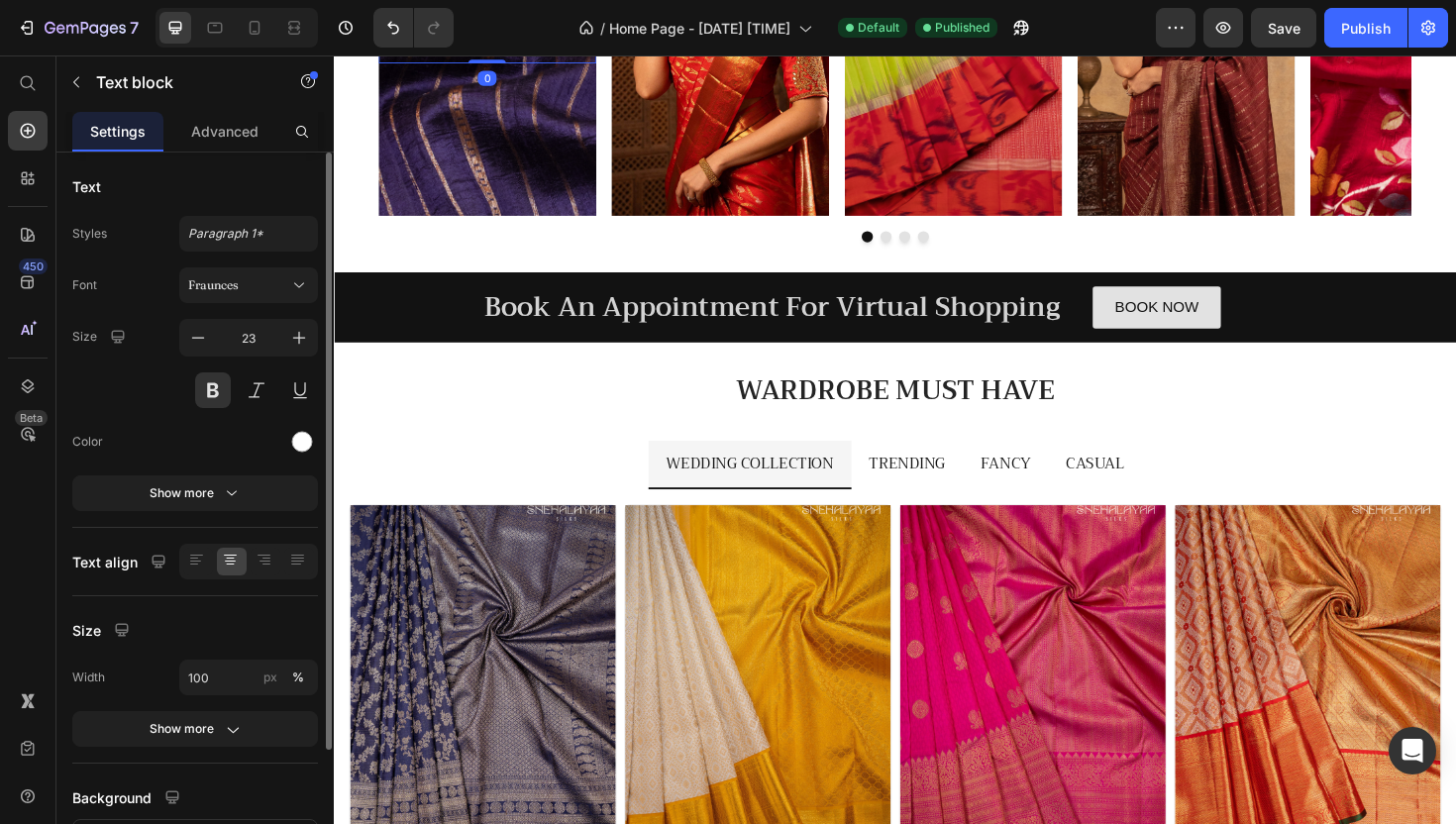 click at bounding box center (496, 28) 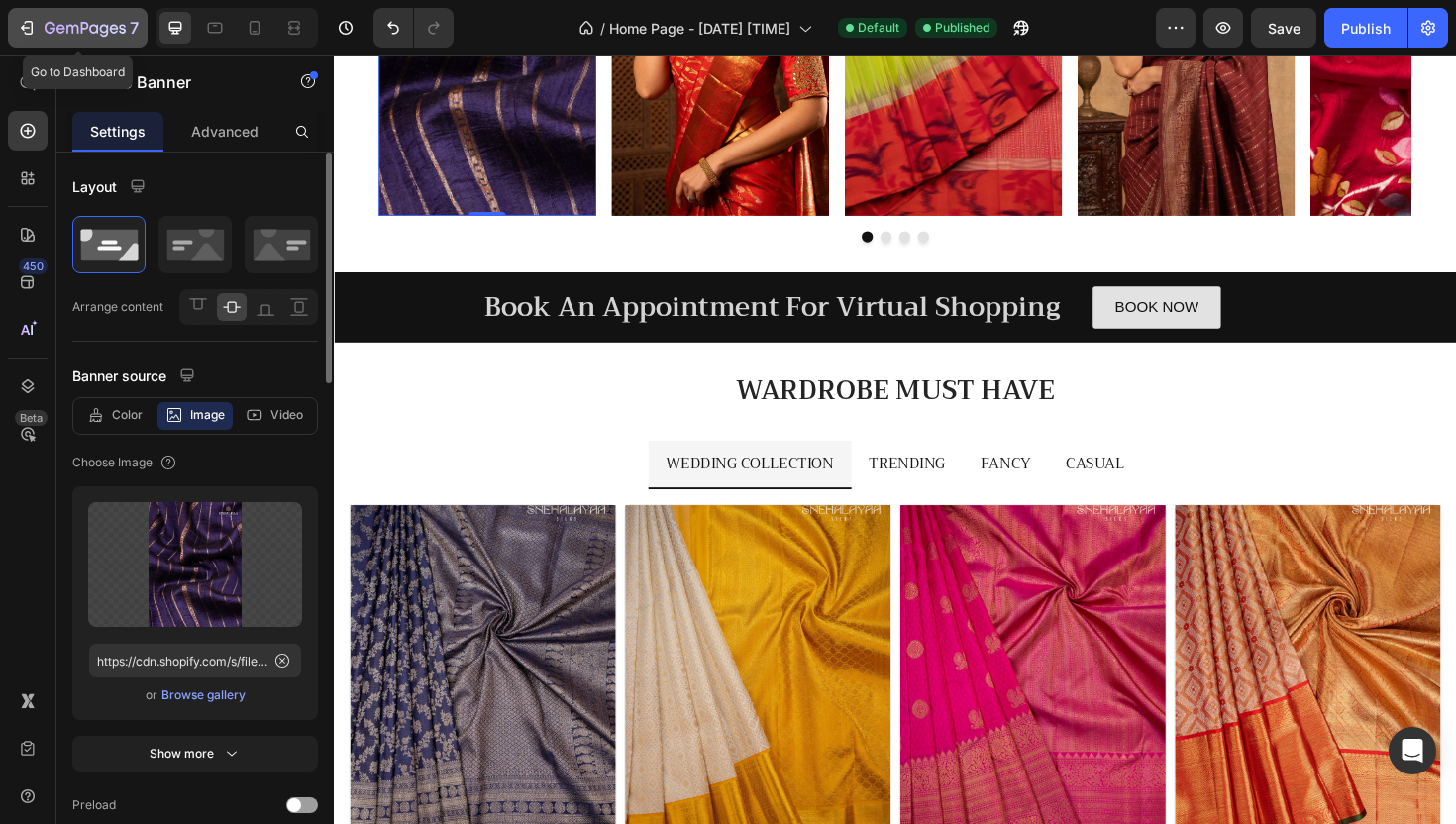 click 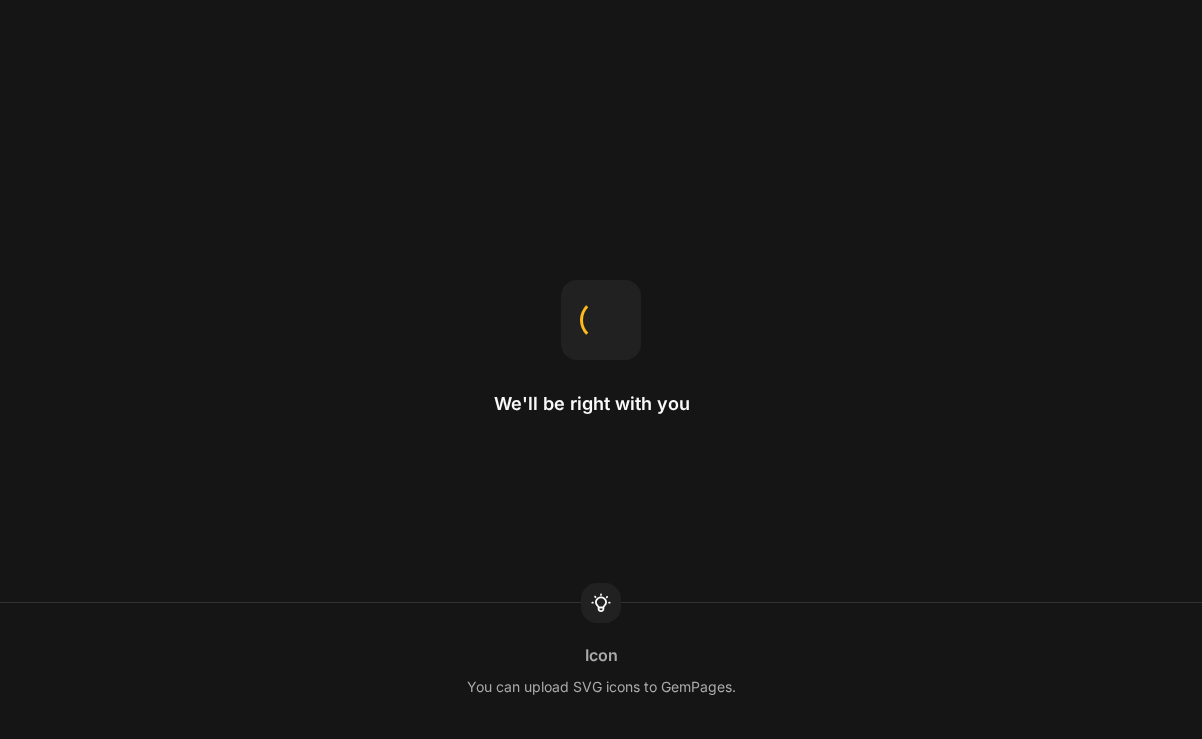 scroll, scrollTop: 0, scrollLeft: 0, axis: both 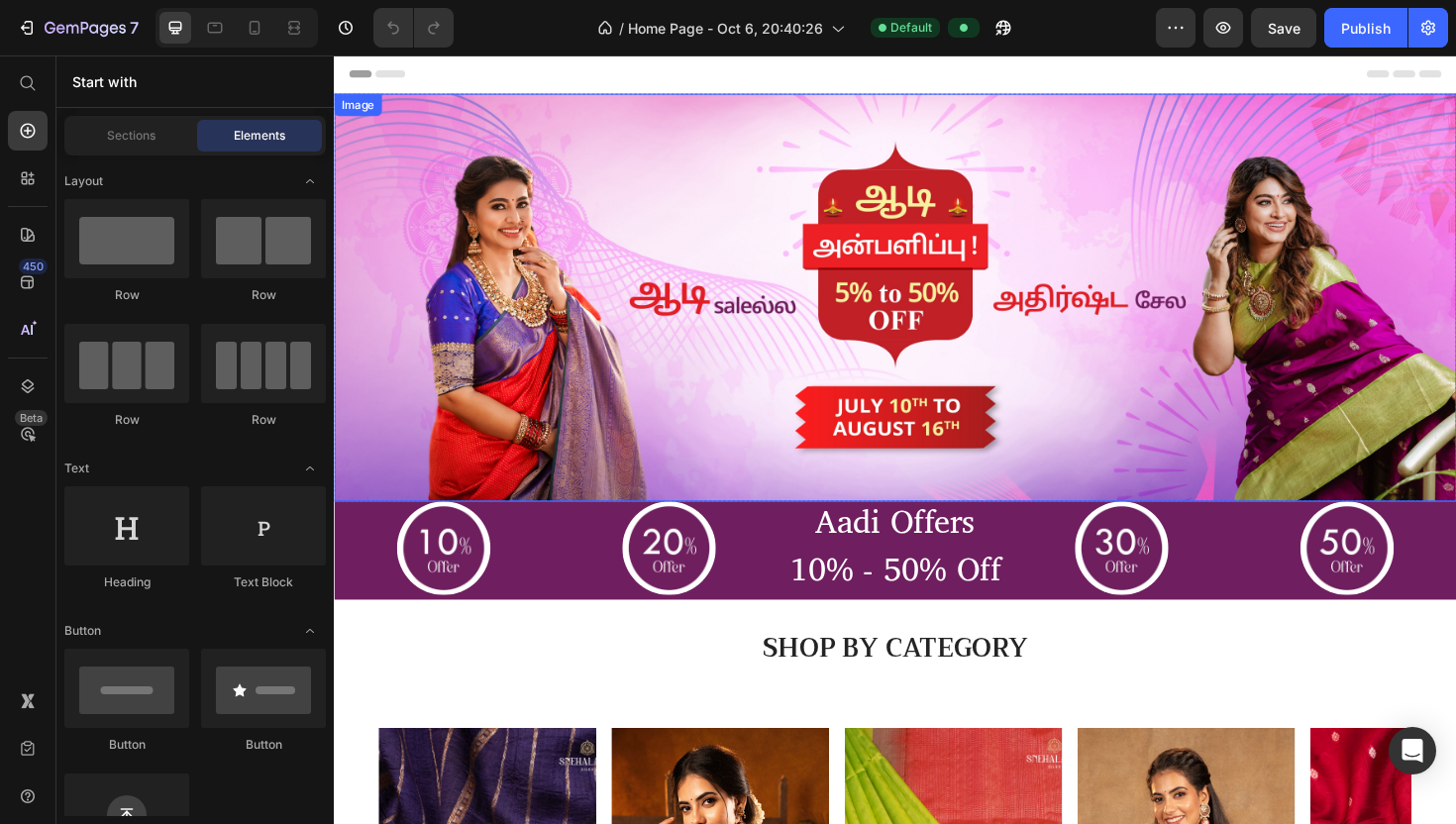 click at bounding box center (928, 312) 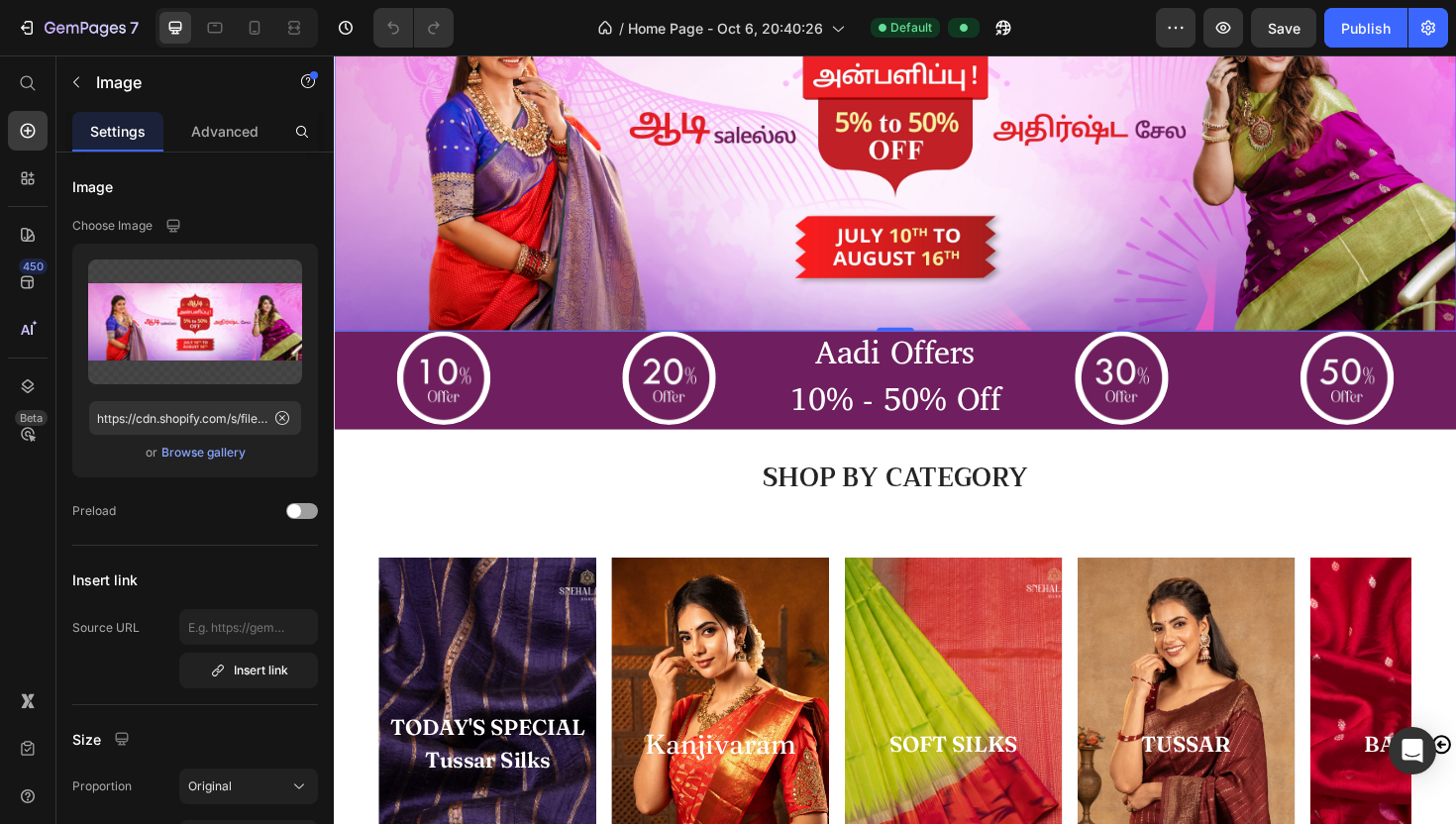 scroll, scrollTop: 186, scrollLeft: 0, axis: vertical 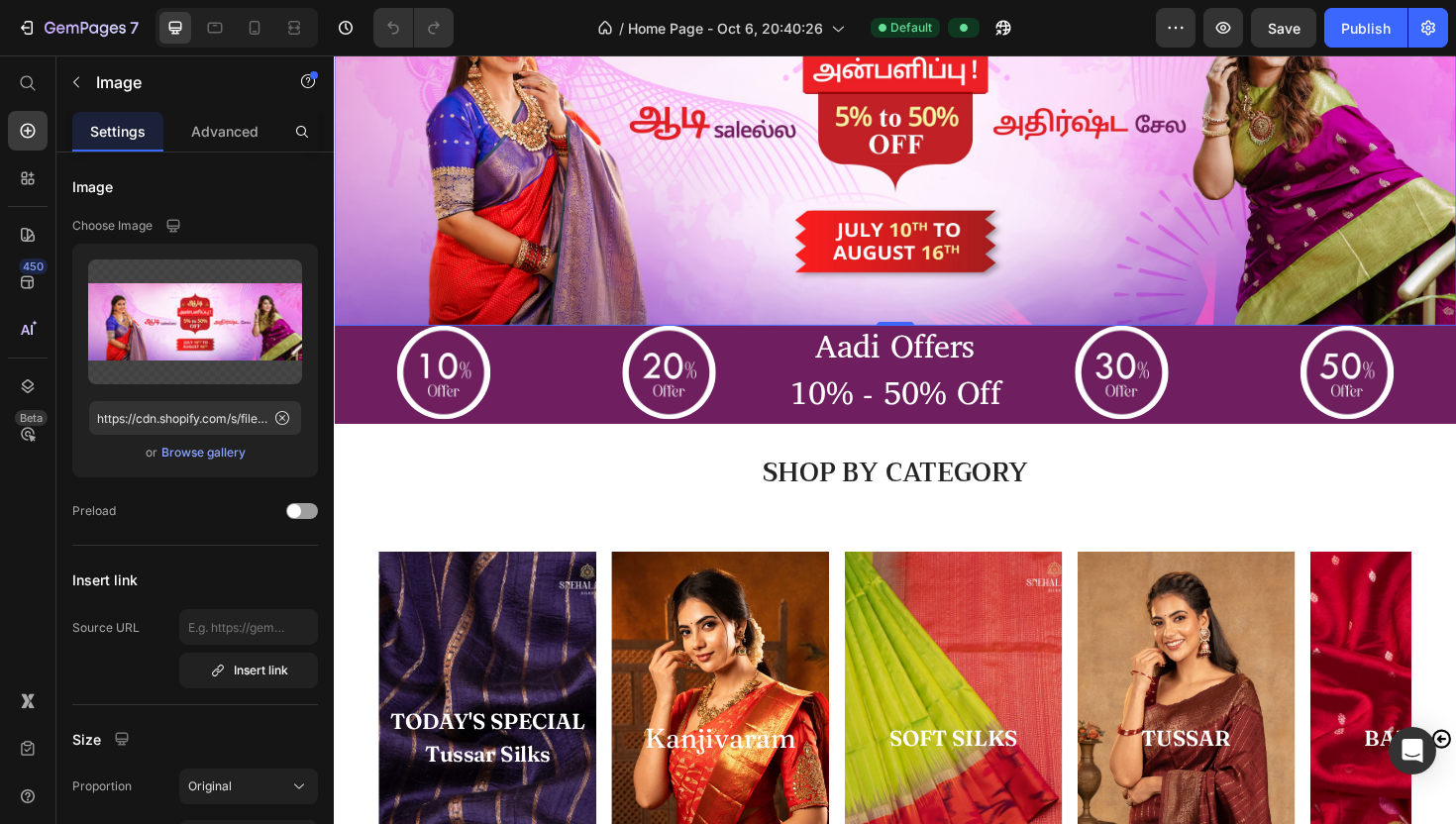 click at bounding box center [928, 126] 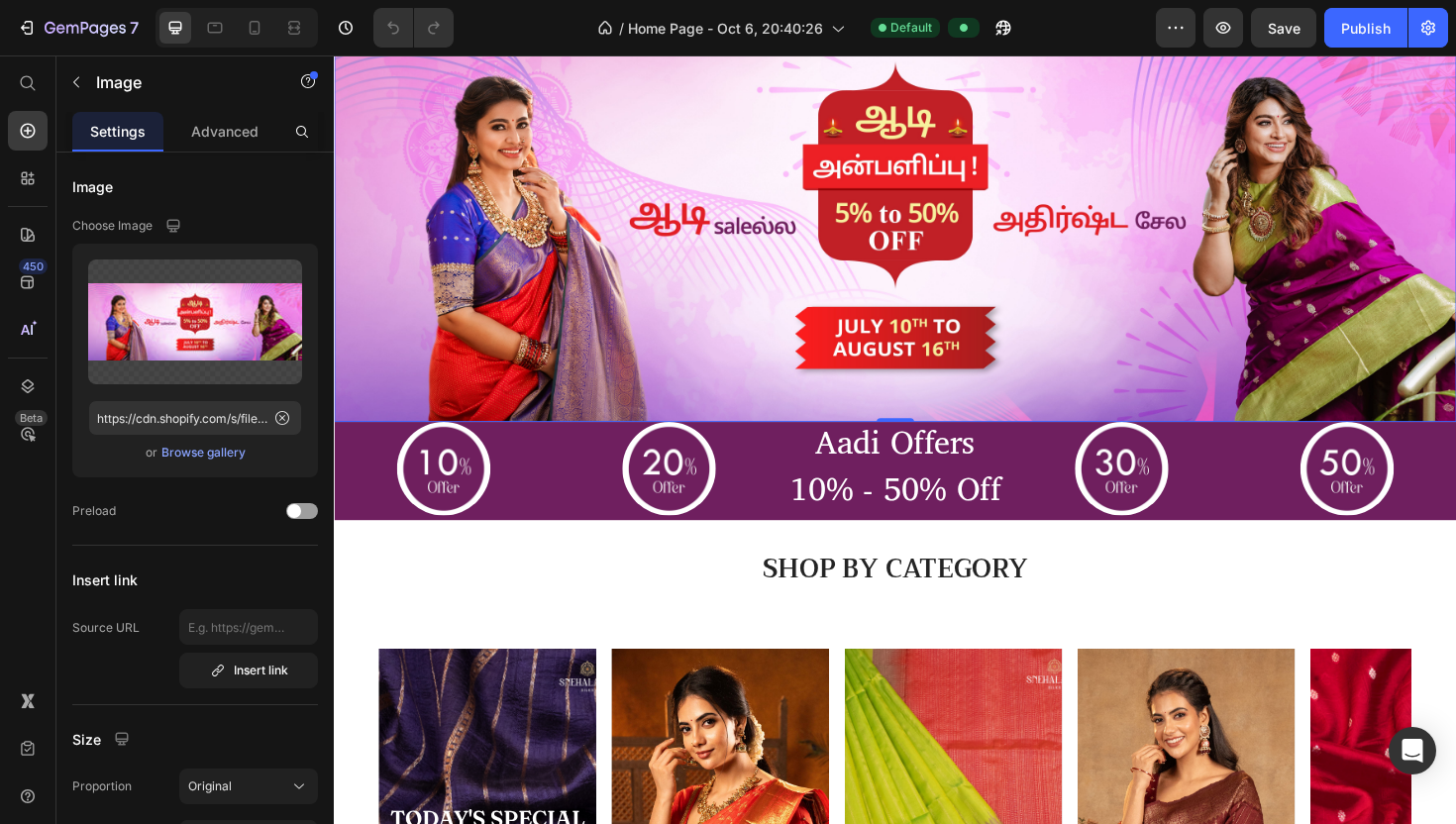 scroll, scrollTop: 0, scrollLeft: 0, axis: both 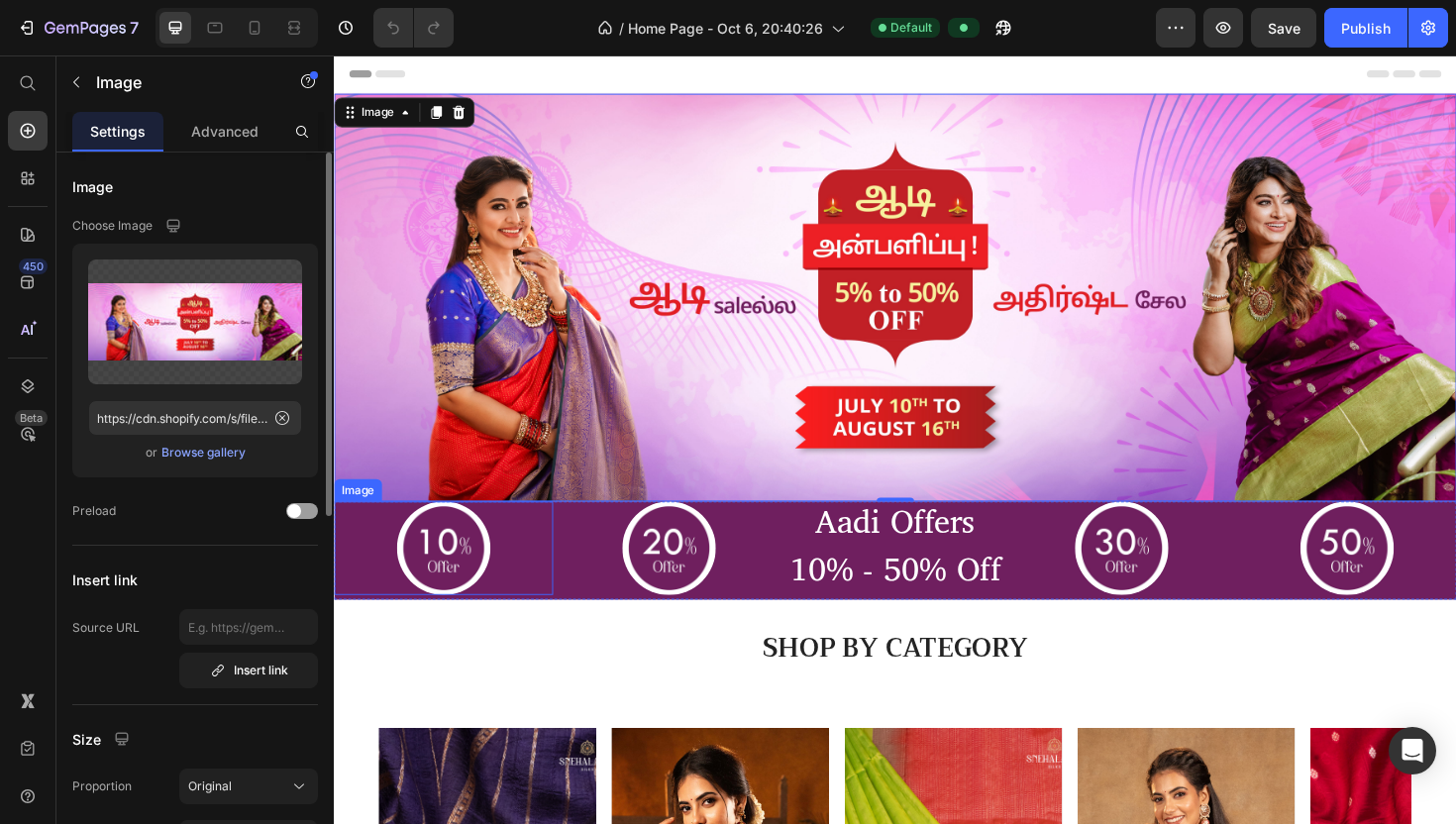 click at bounding box center [450, 577] 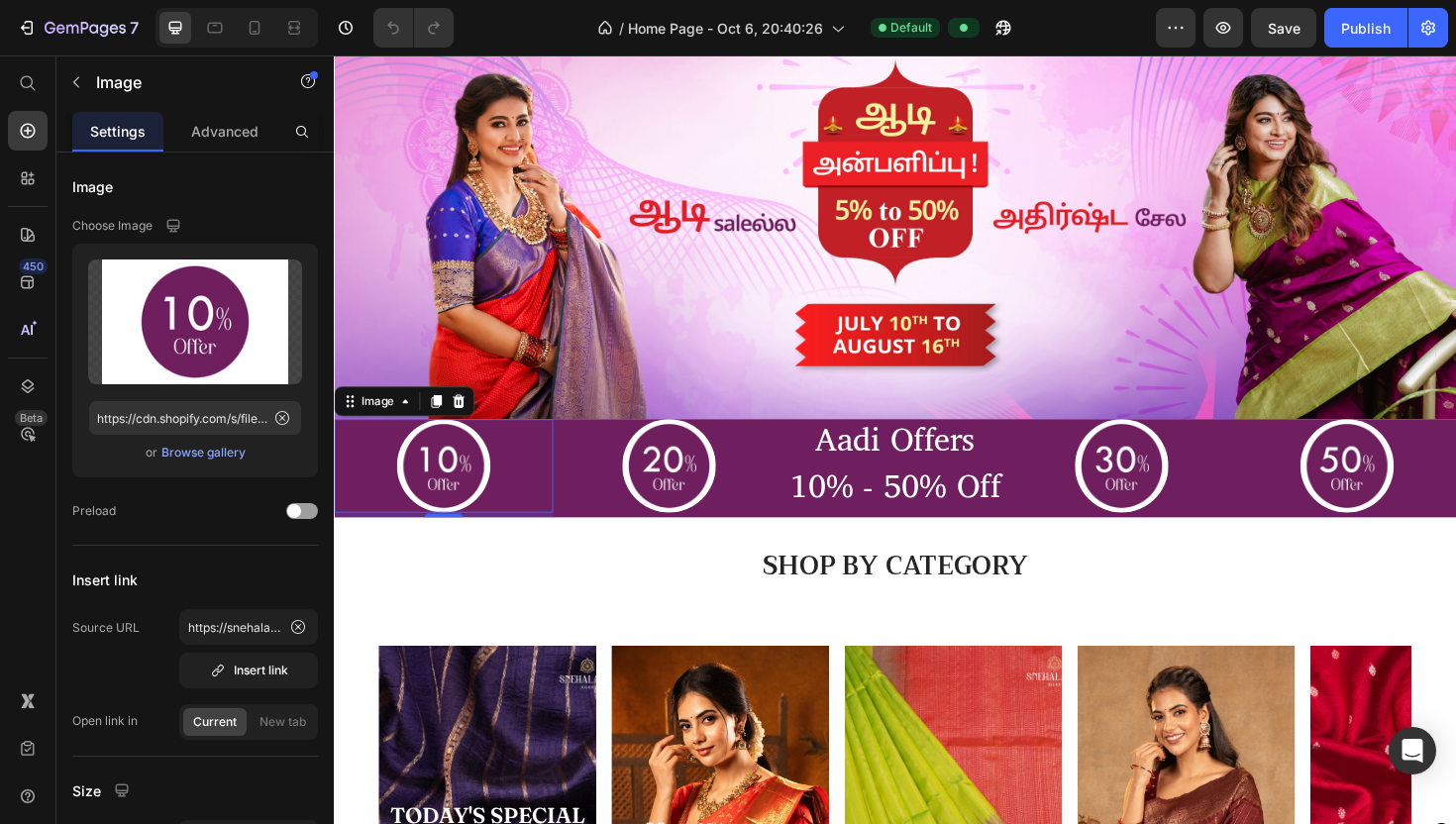 scroll, scrollTop: 88, scrollLeft: 0, axis: vertical 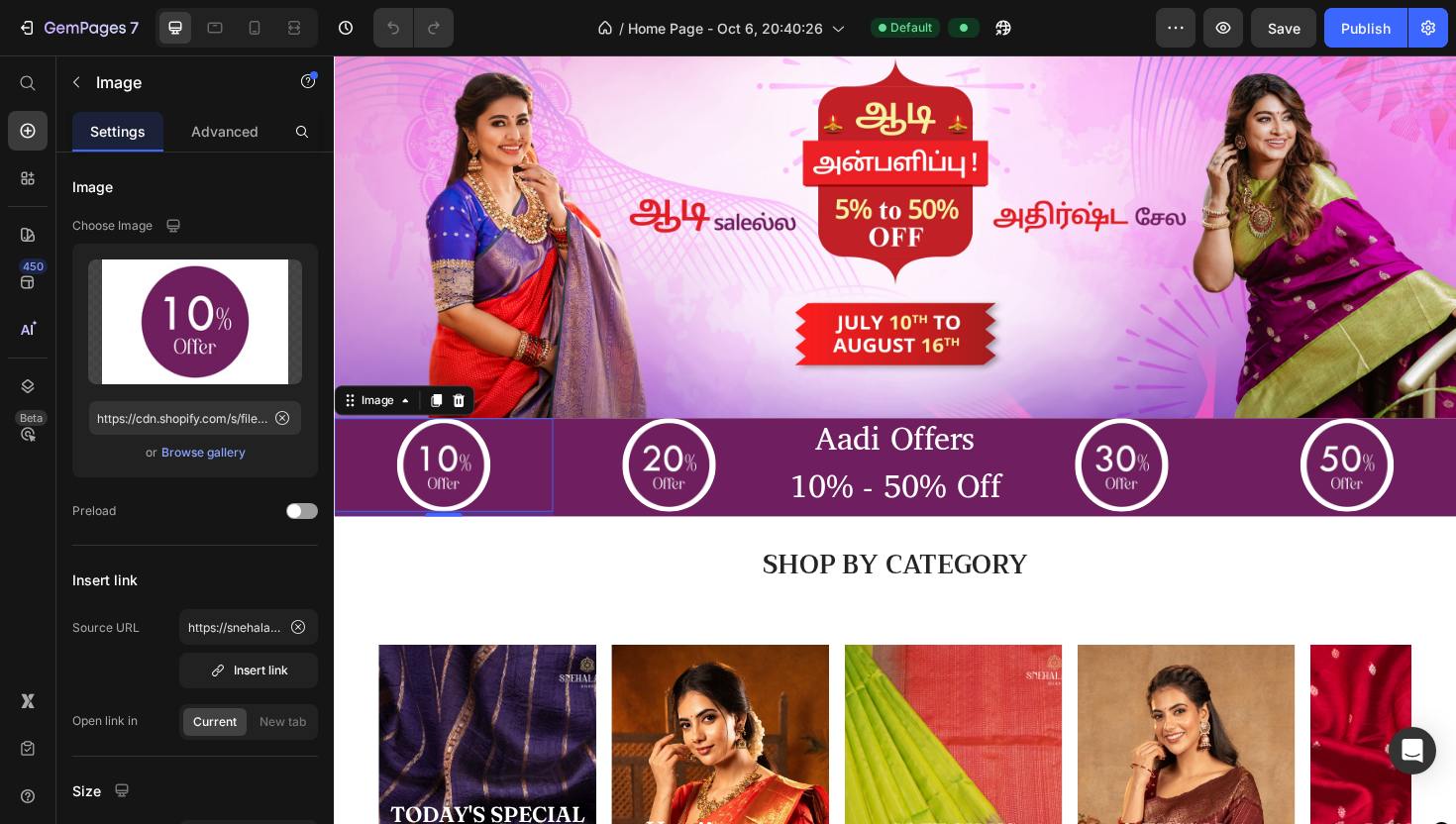 click on "SHOP BY CATEGORY" at bounding box center [928, 595] 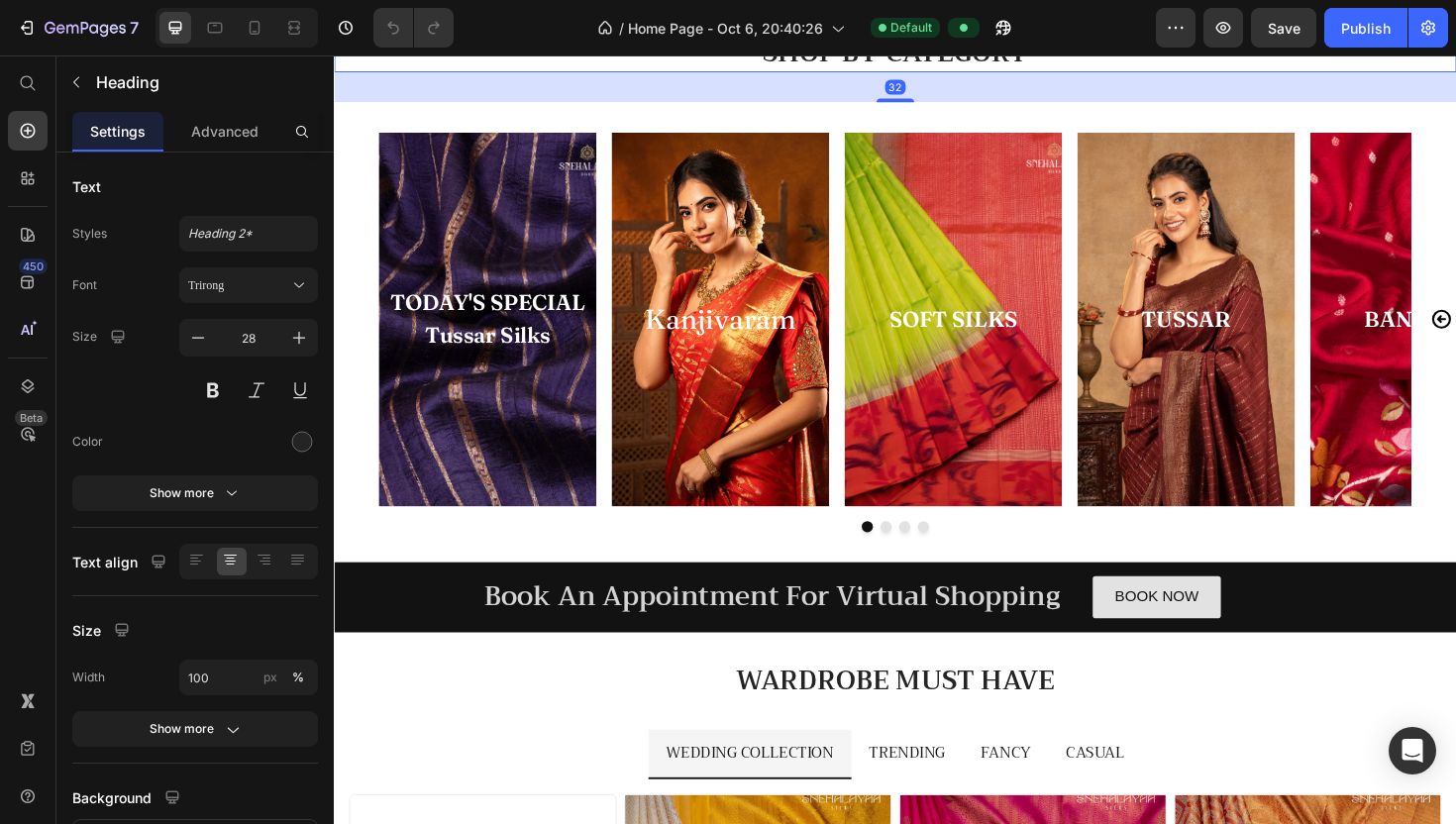 scroll, scrollTop: 601, scrollLeft: 0, axis: vertical 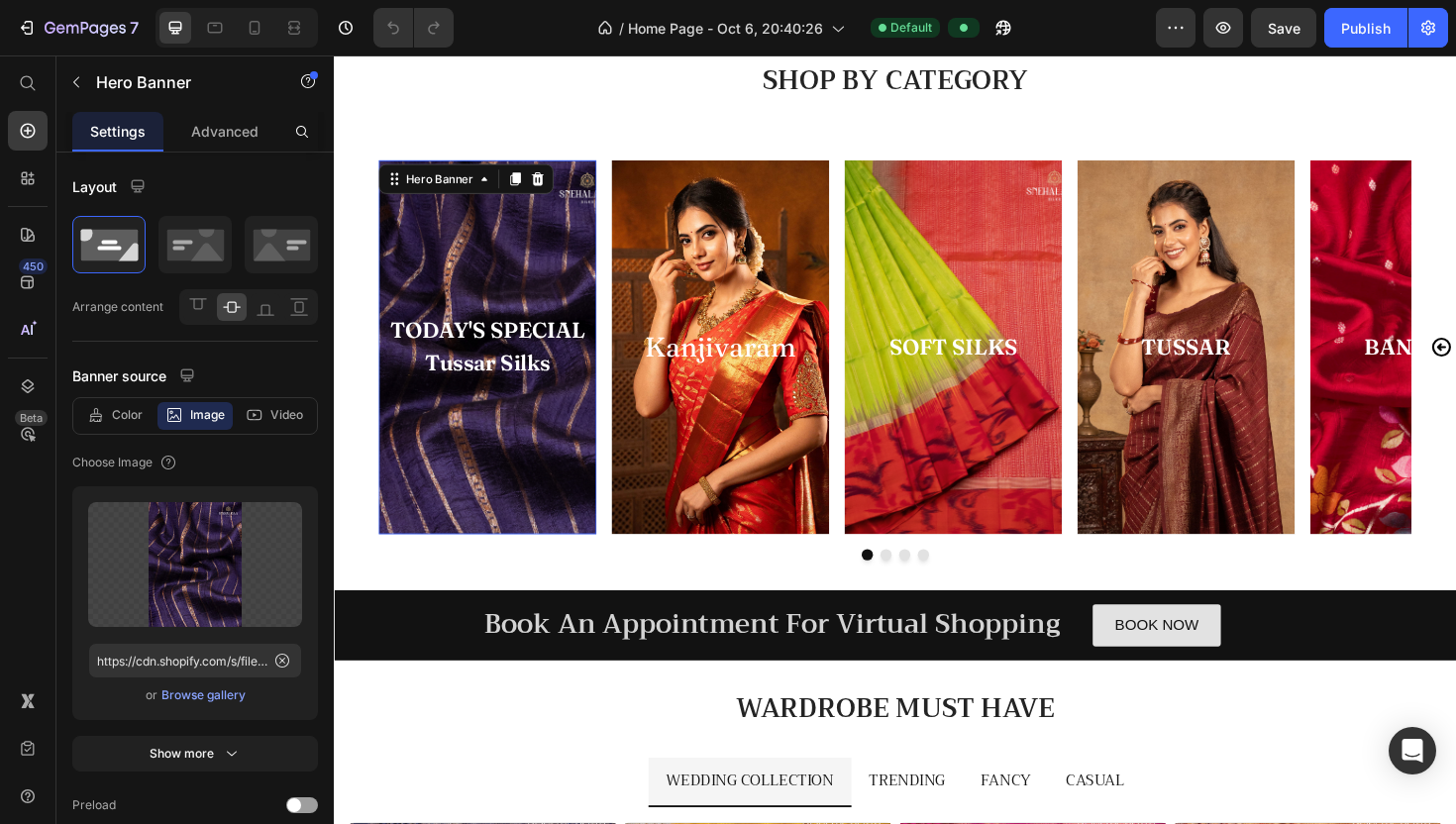 click at bounding box center [496, 364] 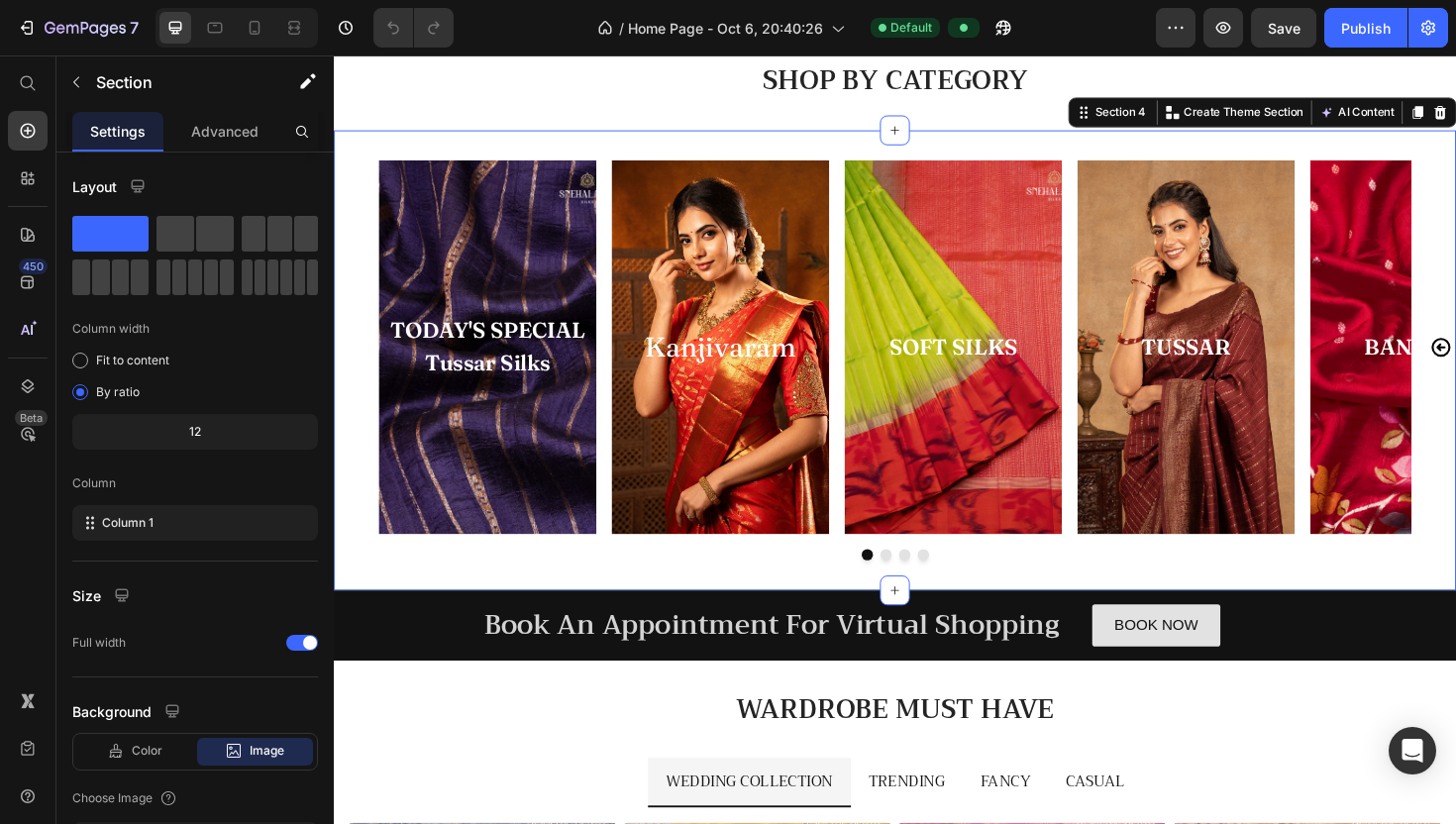 click on "TODAY'S SPECIAL Tussar Silks Text block Hero Banner Text block Kanjivaram Heading Hero Banner SOFT SILKS Text block Hero Banner TUSSAR Text block Hero Banner BANARAS Text block Hero Banner SILK COTTON Text block Hero Banner FANCY Text block Hero Banner
Carousel Section 4   Create Theme Section AI Content Write with GemAI What would you like to describe here? Tone and Voice Persuasive Product Getting products... Show more Generate" at bounding box center (928, 378) 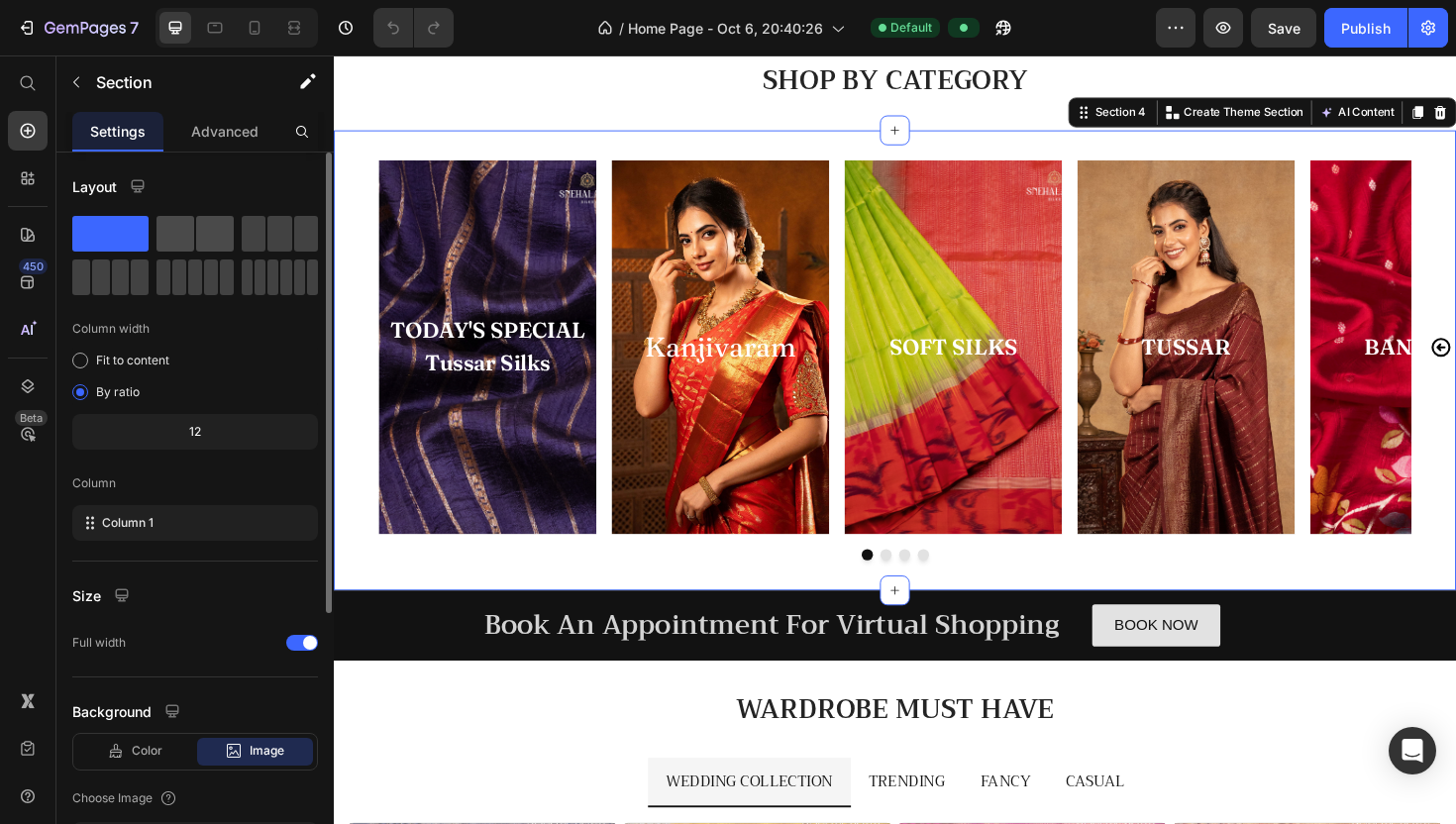 click 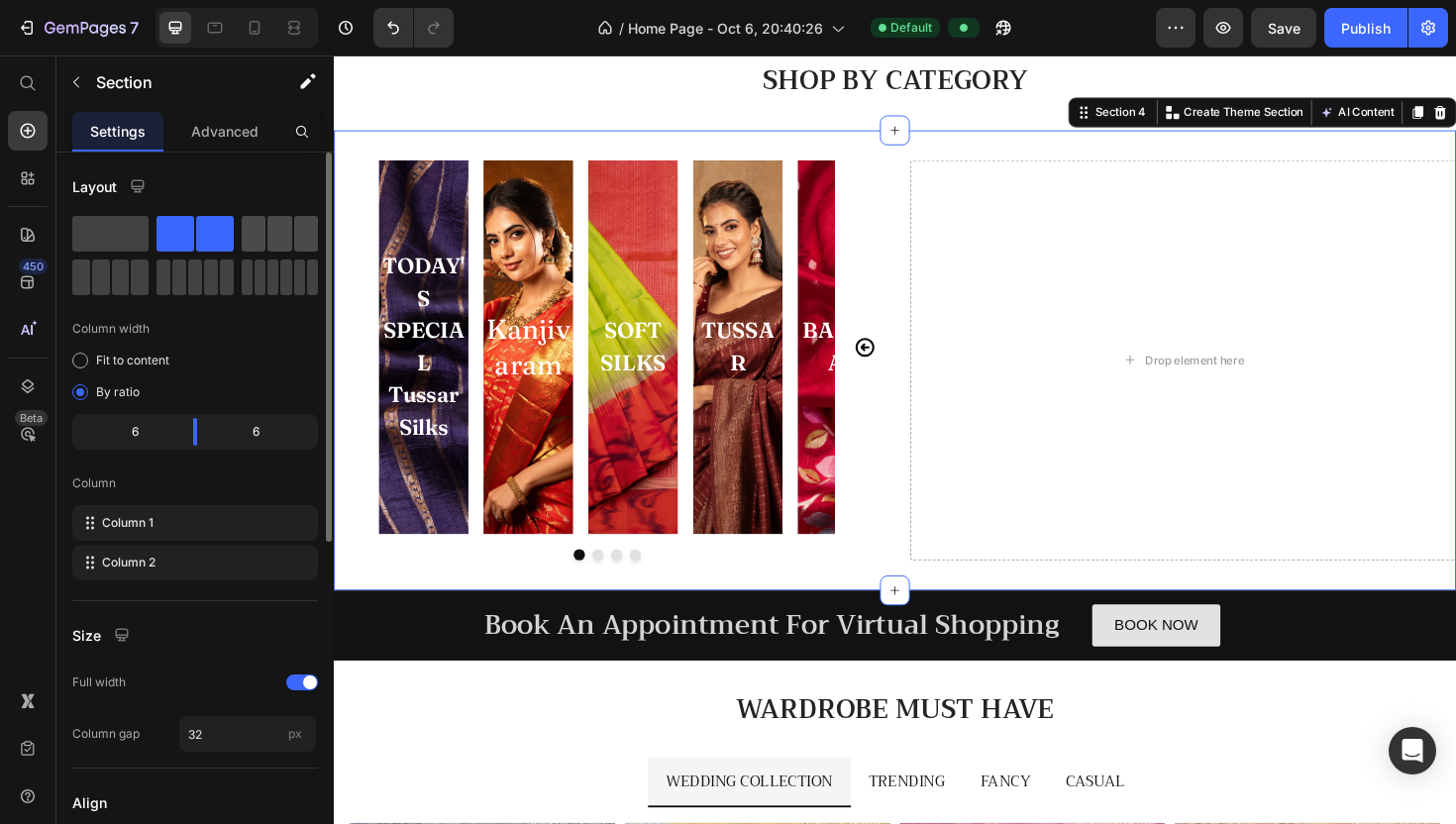 click 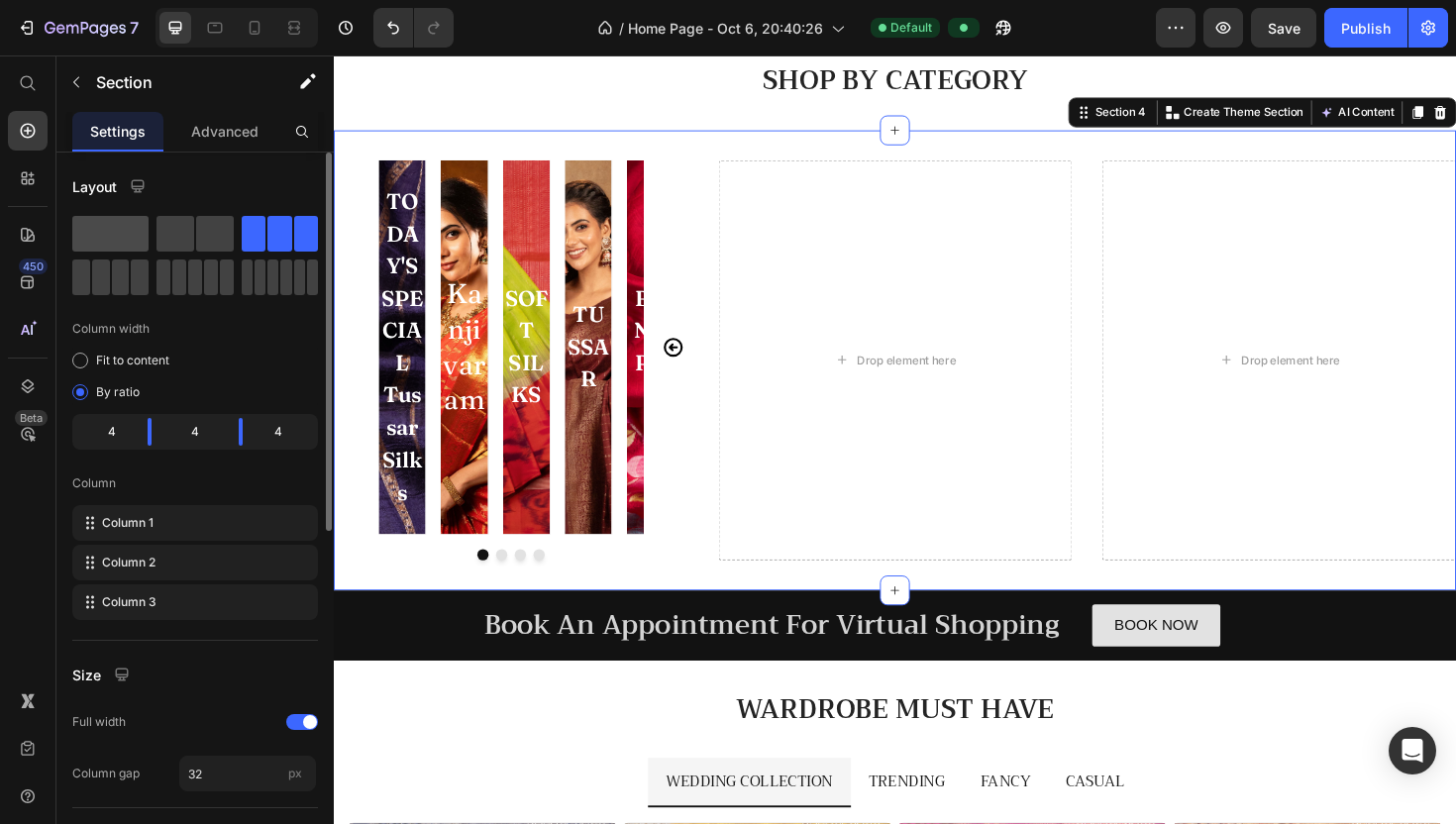 click 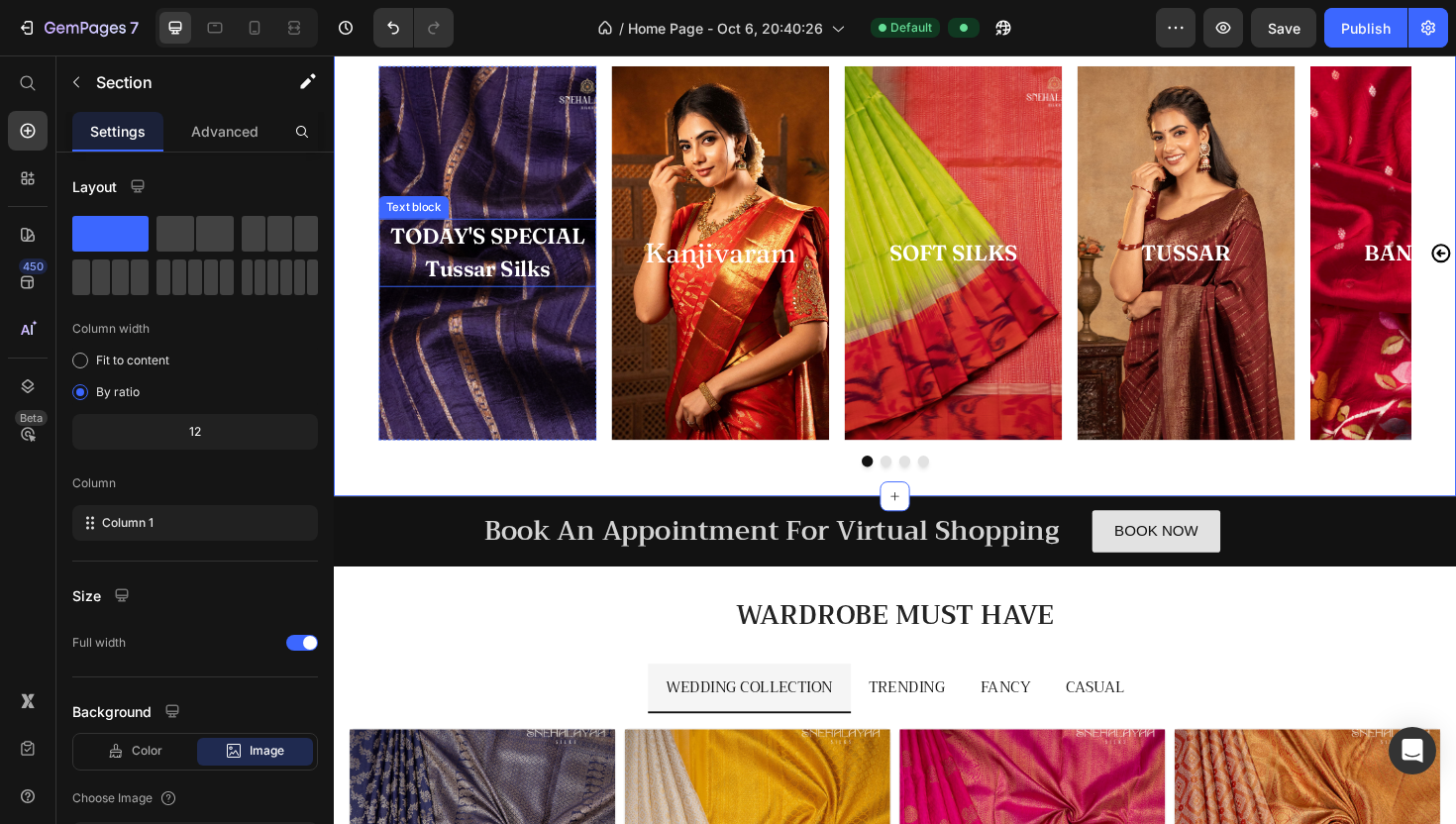 scroll, scrollTop: 658, scrollLeft: 0, axis: vertical 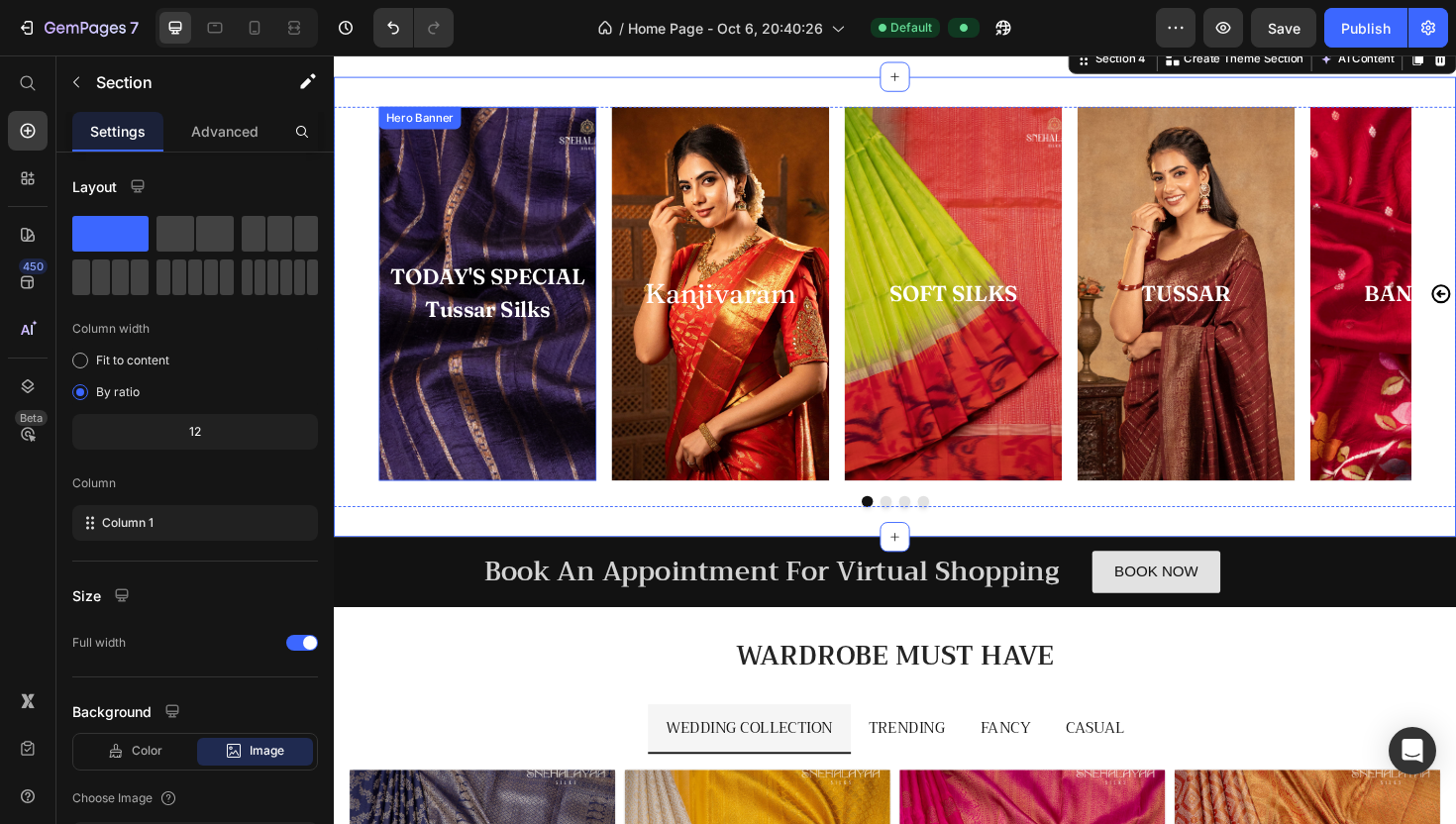 click at bounding box center (496, 308) 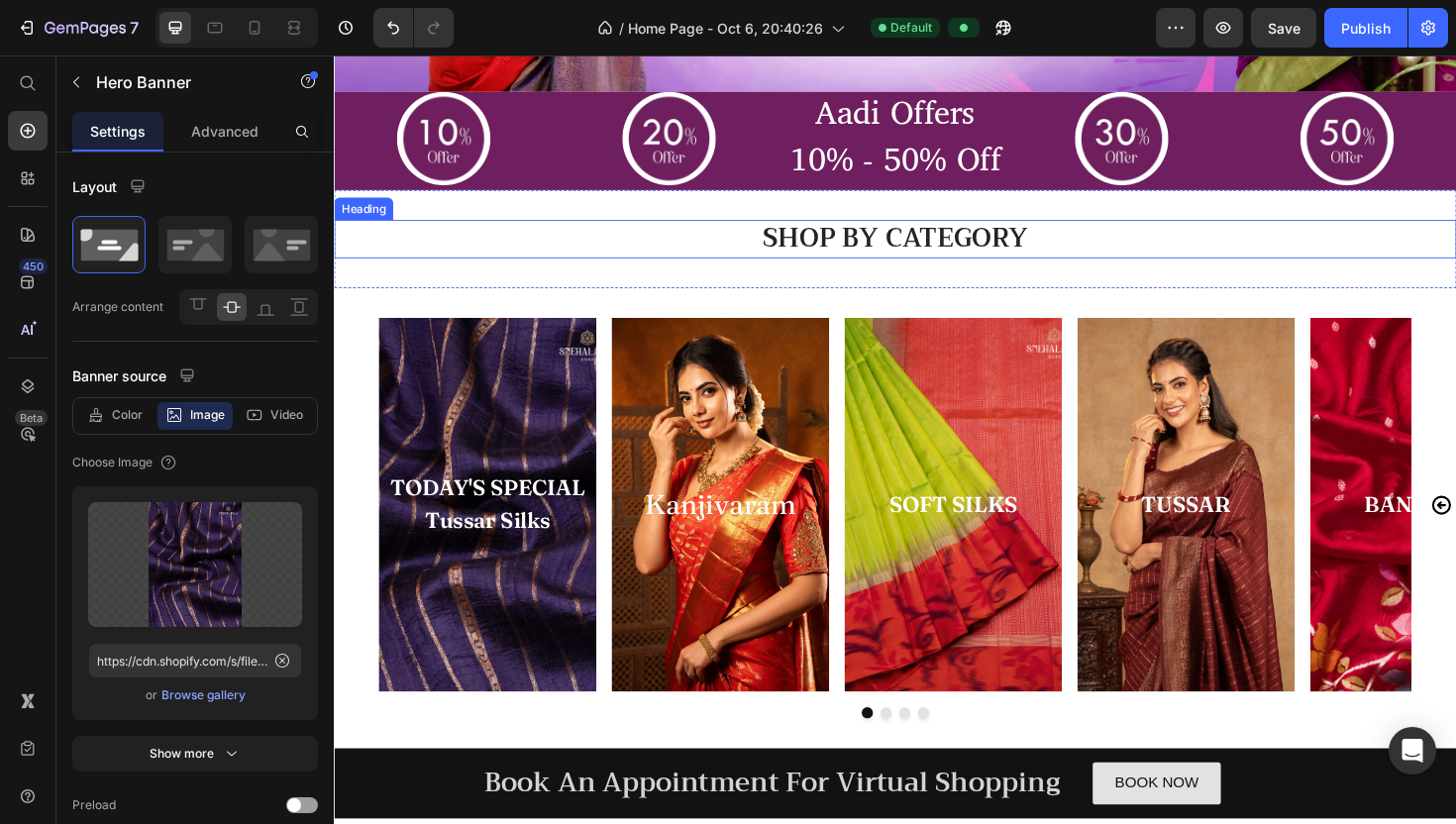 scroll, scrollTop: 435, scrollLeft: 0, axis: vertical 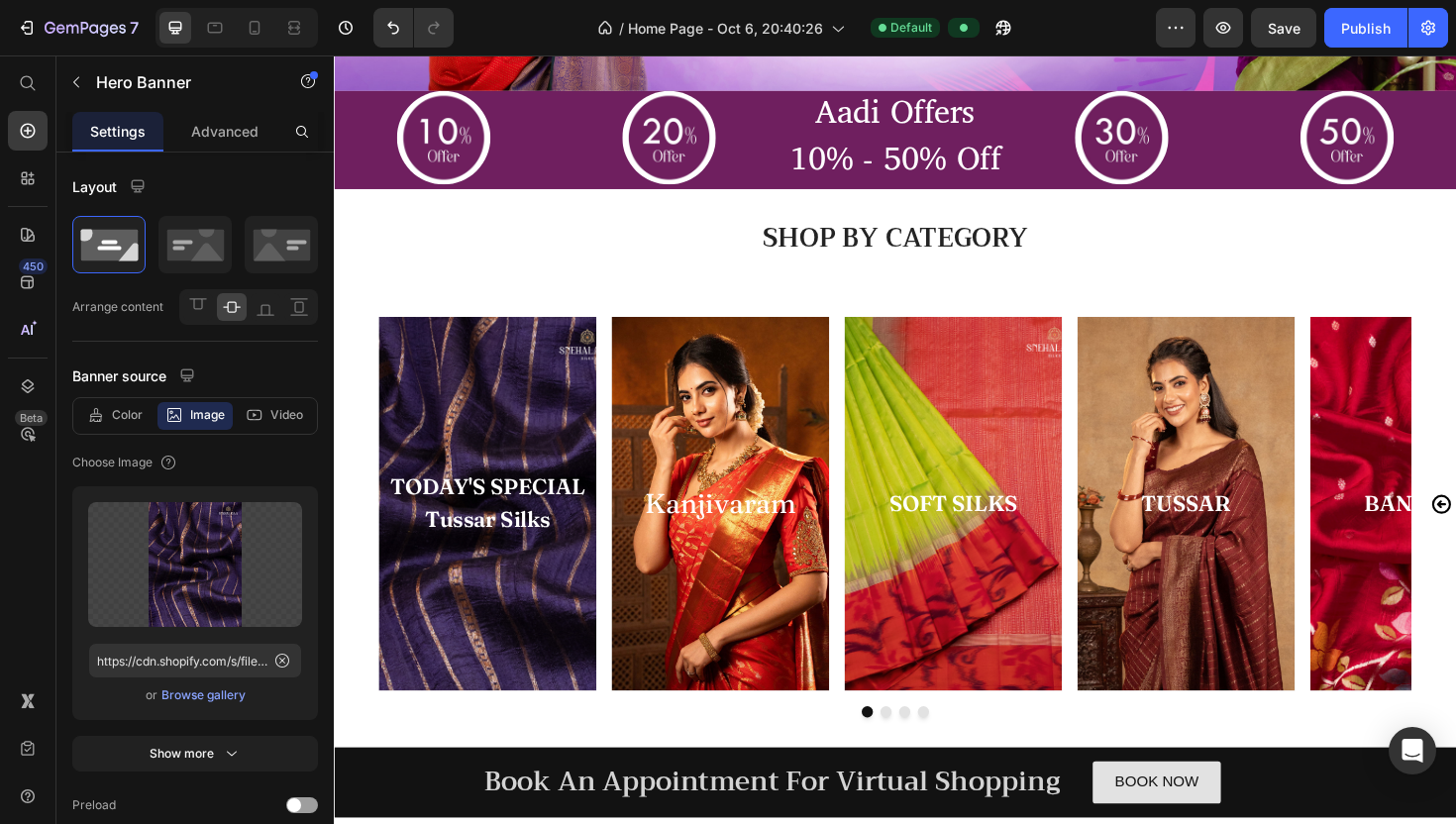 click at bounding box center [496, 531] 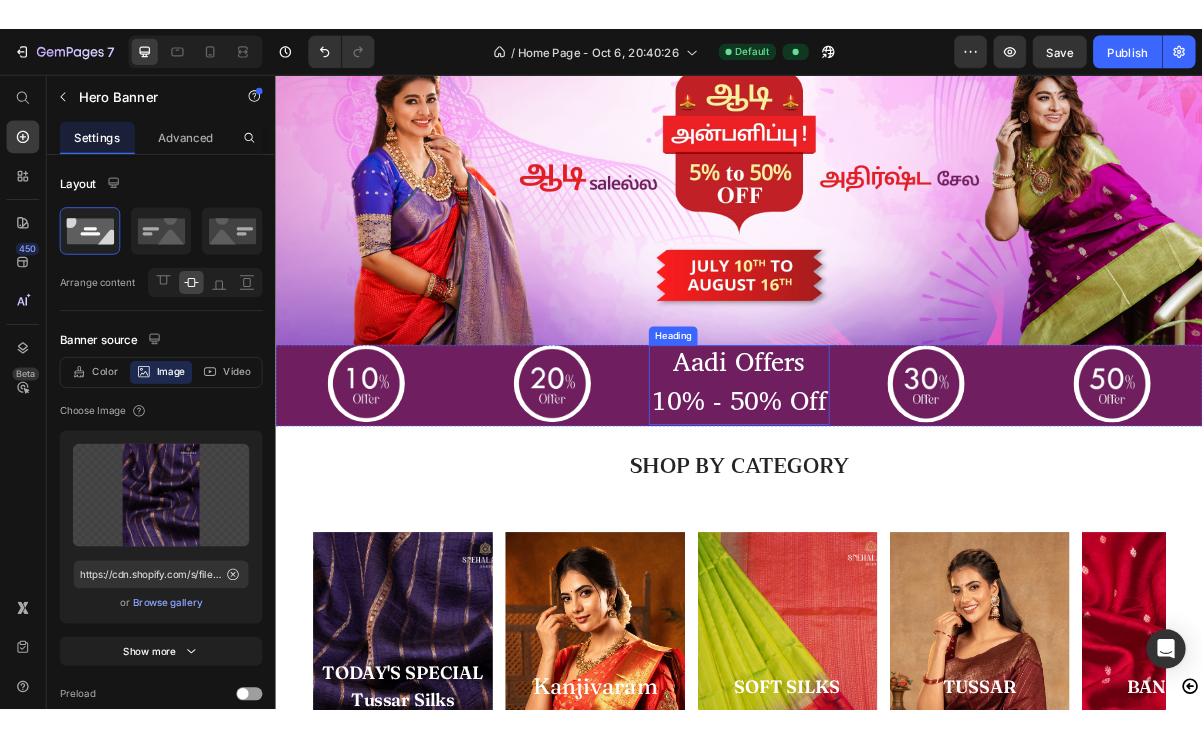 scroll, scrollTop: 126, scrollLeft: 0, axis: vertical 